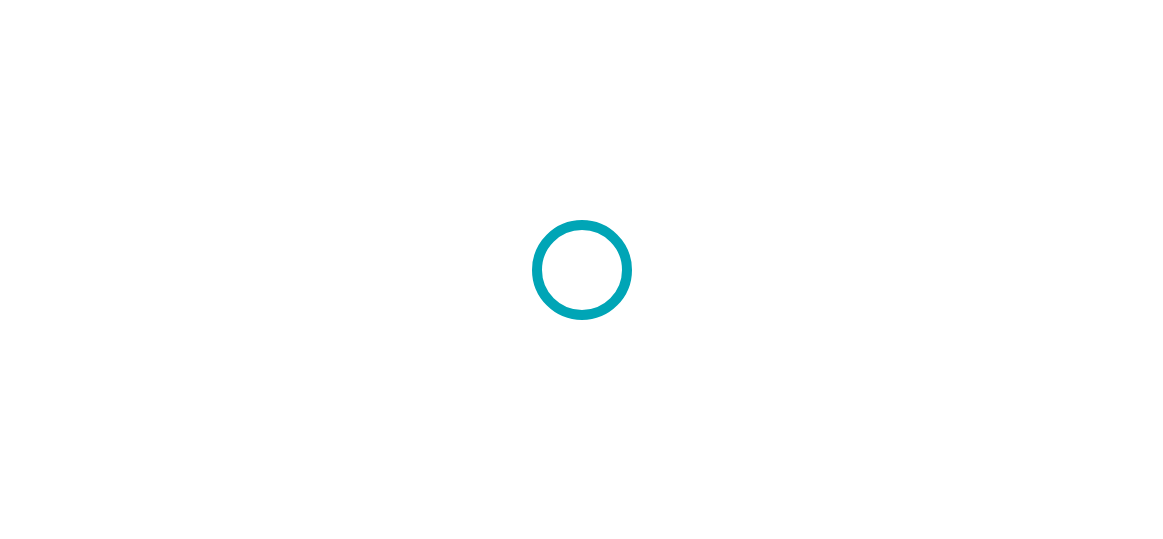 scroll, scrollTop: 0, scrollLeft: 0, axis: both 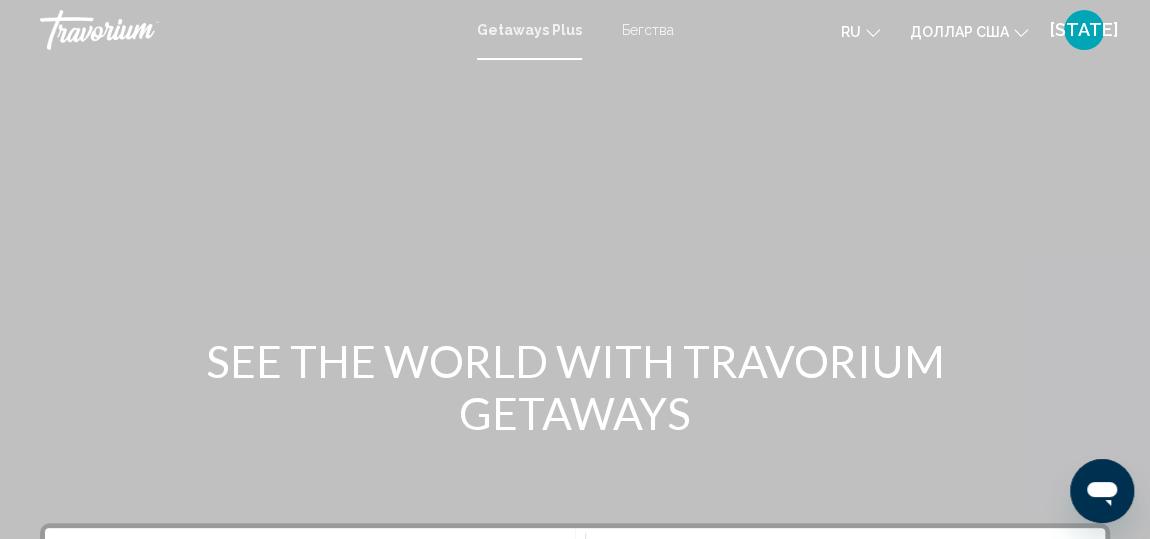 click at bounding box center [575, 300] 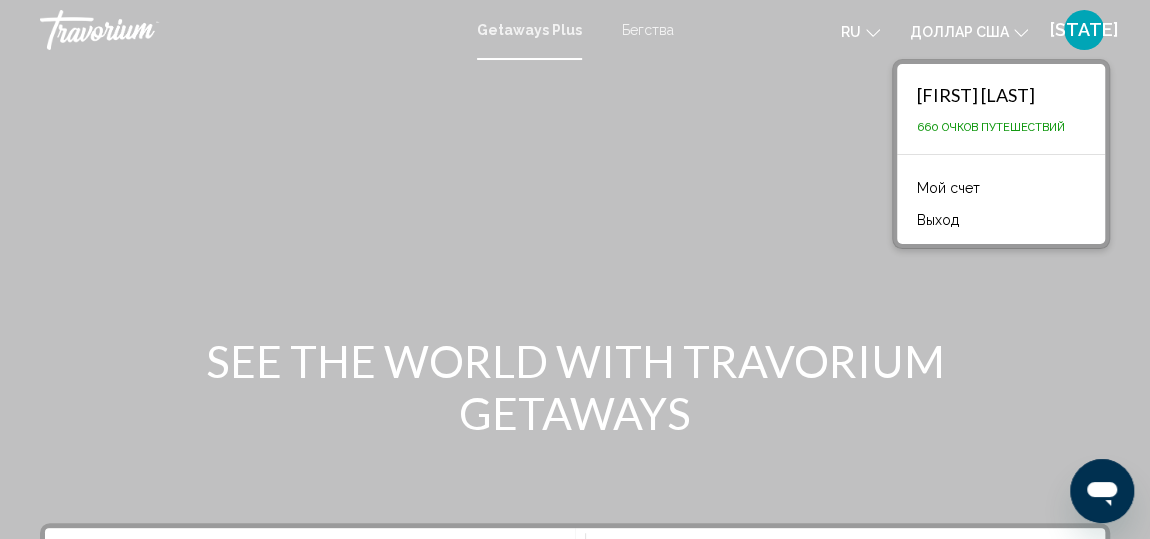click at bounding box center (575, 300) 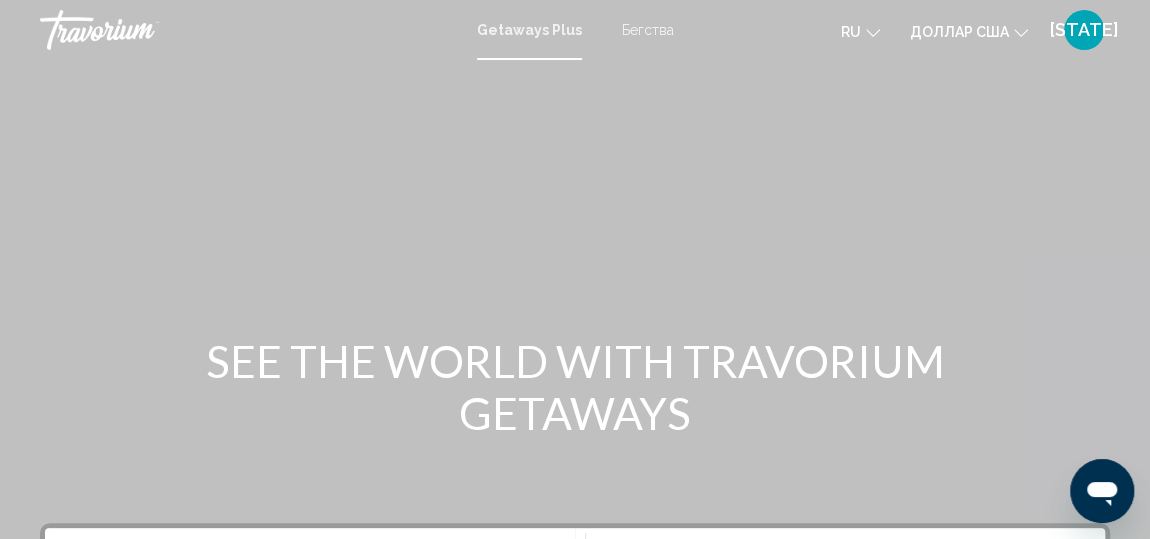 click on "Бегства" at bounding box center (648, 30) 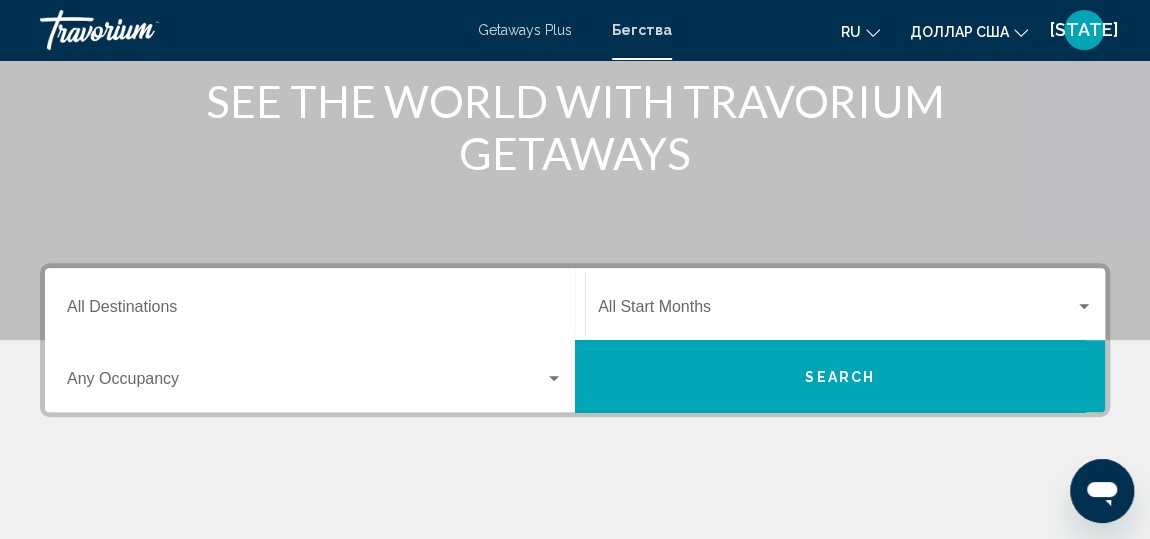scroll, scrollTop: 272, scrollLeft: 0, axis: vertical 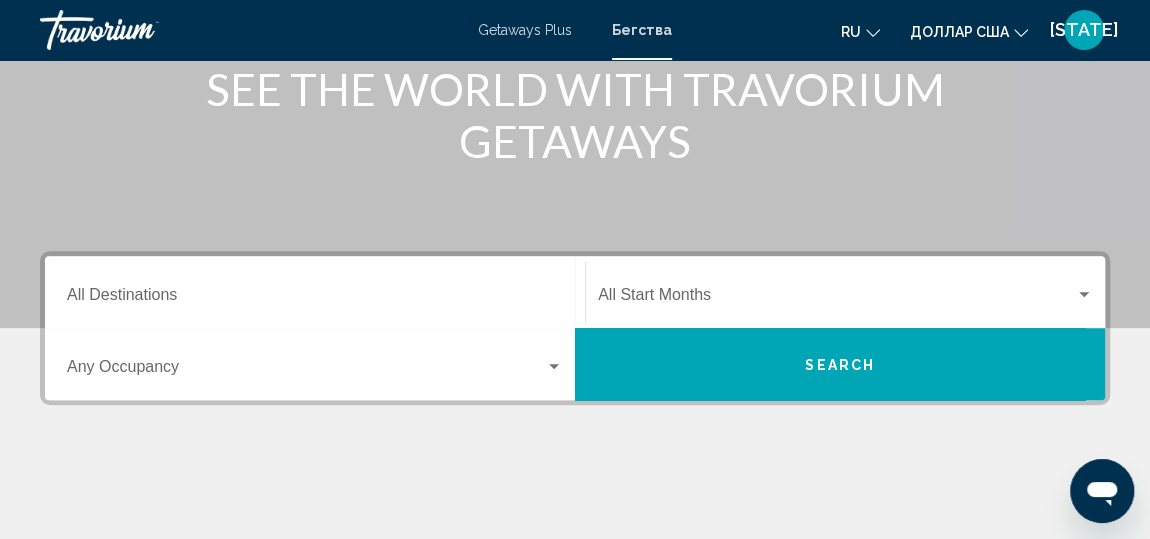 click on "Destination All Destinations" at bounding box center (315, 292) 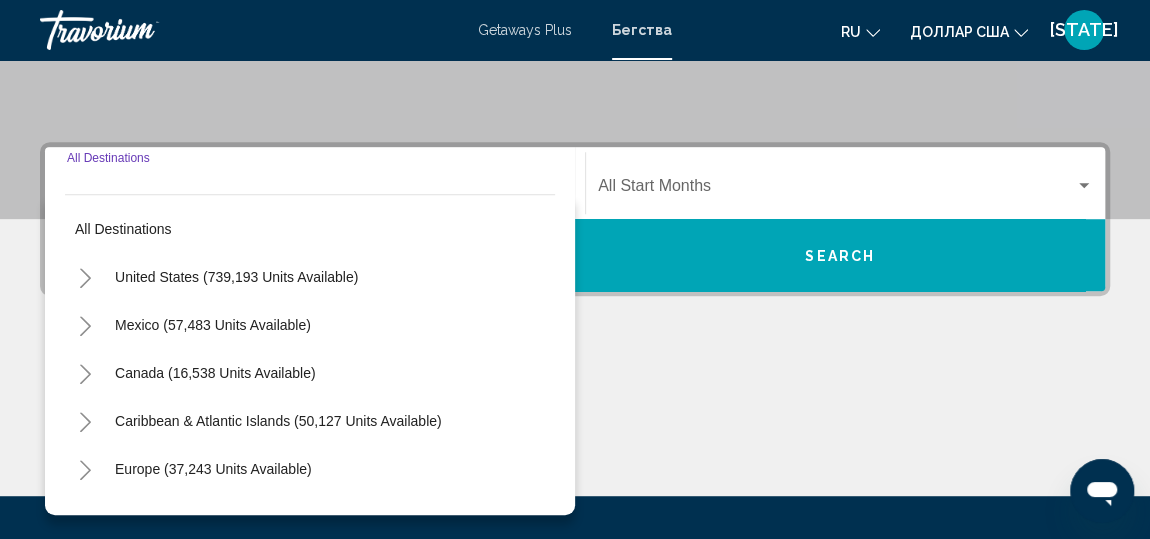 scroll, scrollTop: 457, scrollLeft: 0, axis: vertical 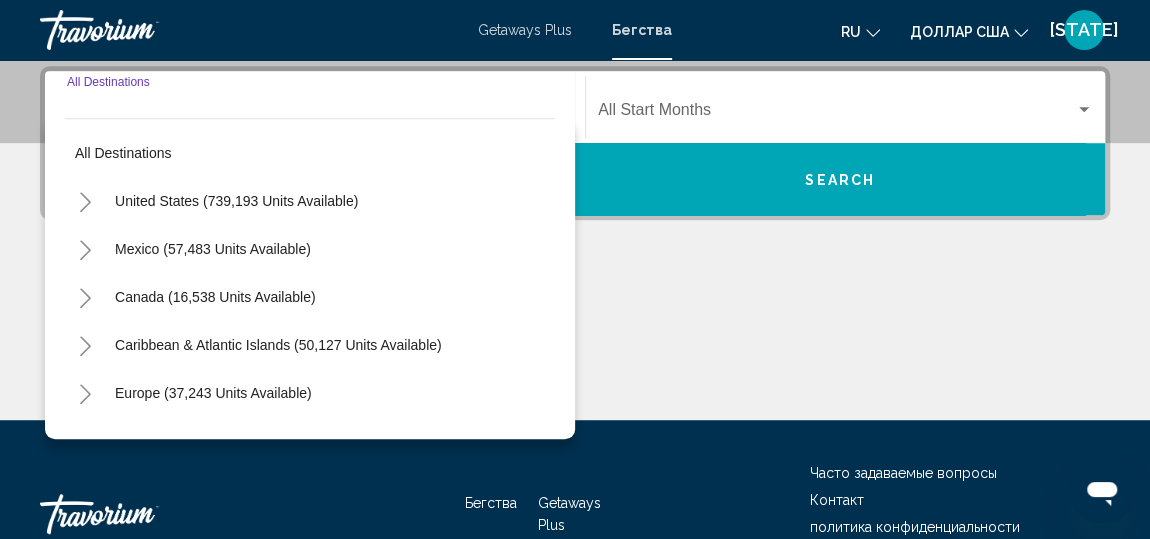 click 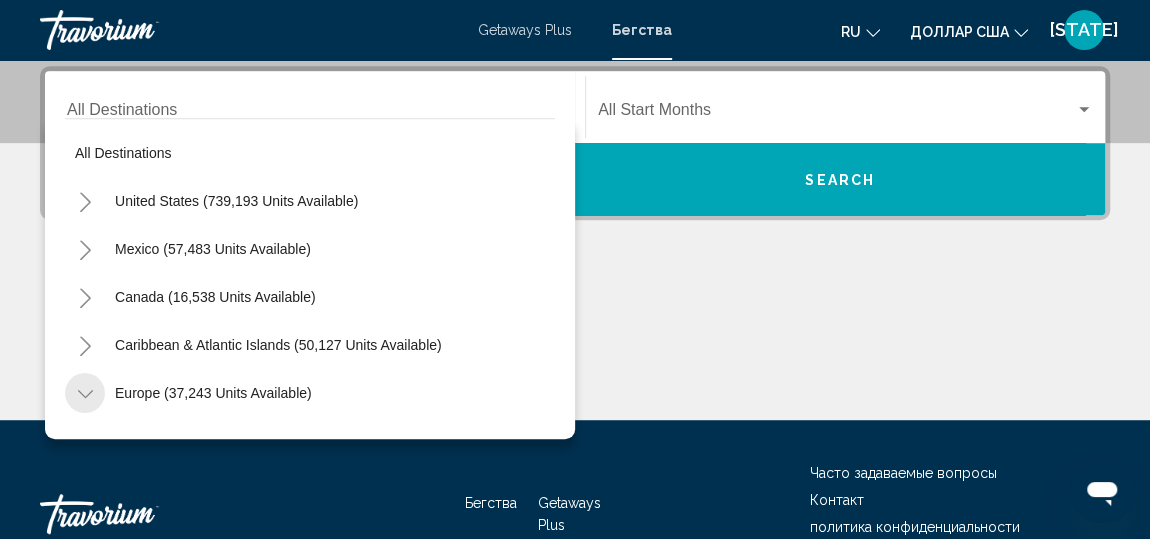 click 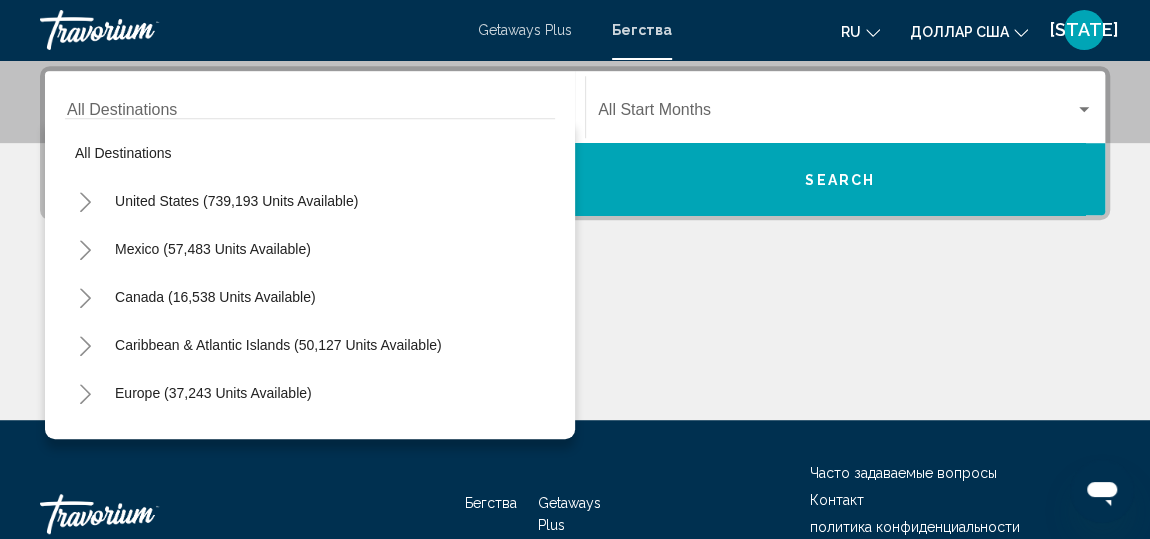 drag, startPoint x: 538, startPoint y: 180, endPoint x: 543, endPoint y: 254, distance: 74.168724 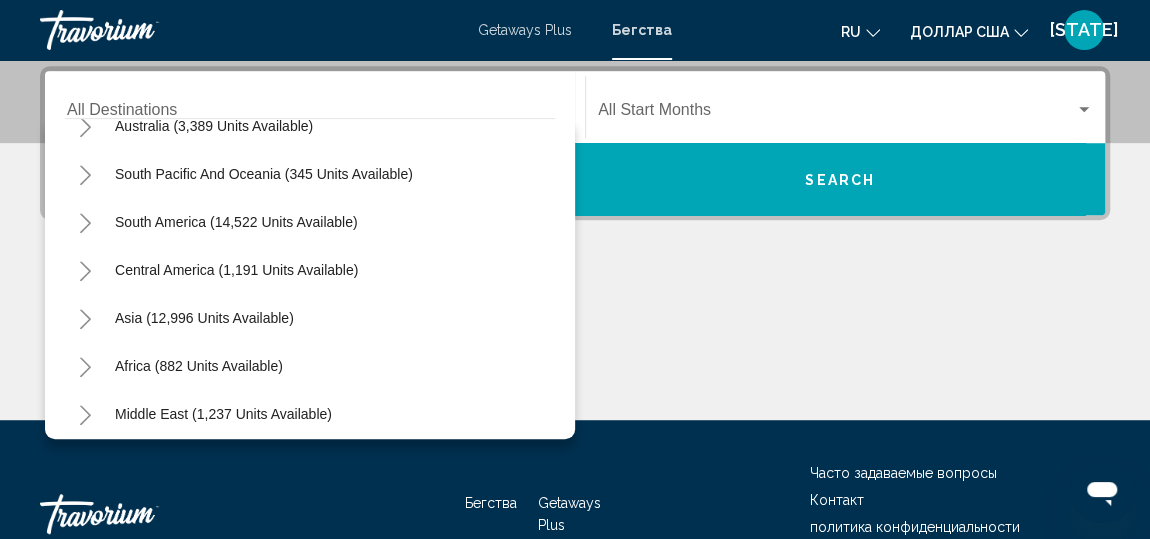 scroll, scrollTop: 323, scrollLeft: 0, axis: vertical 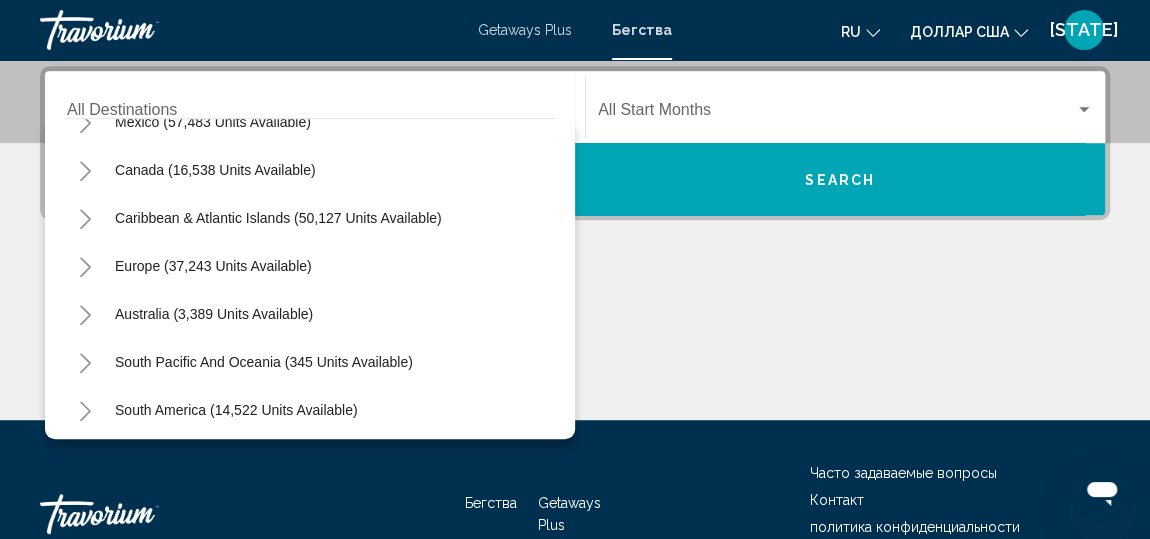 click on "Destination All Destinations" at bounding box center (315, 107) 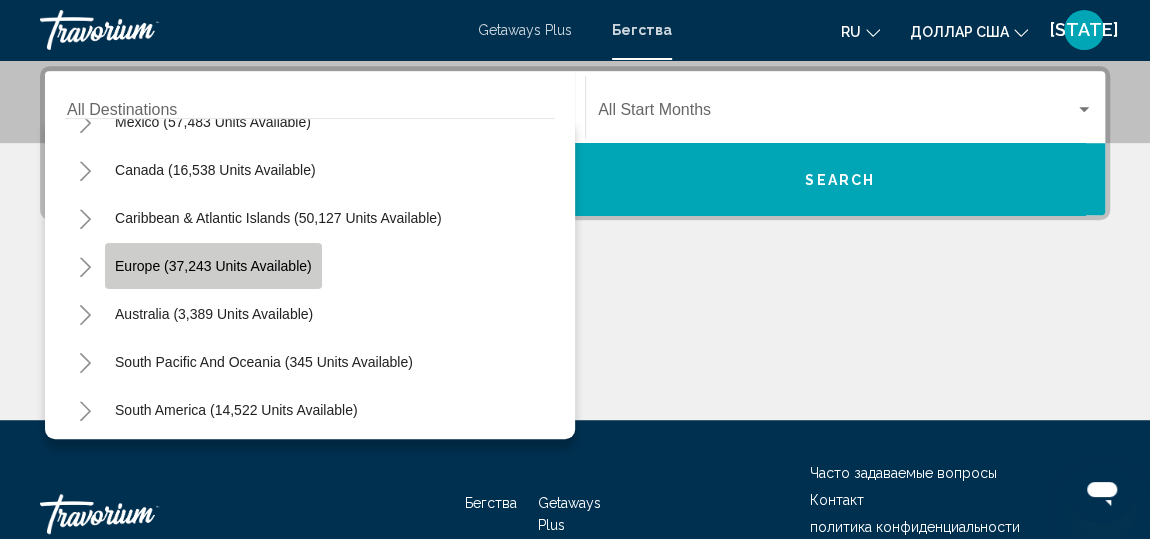 click on "Europe (37,243 units available)" 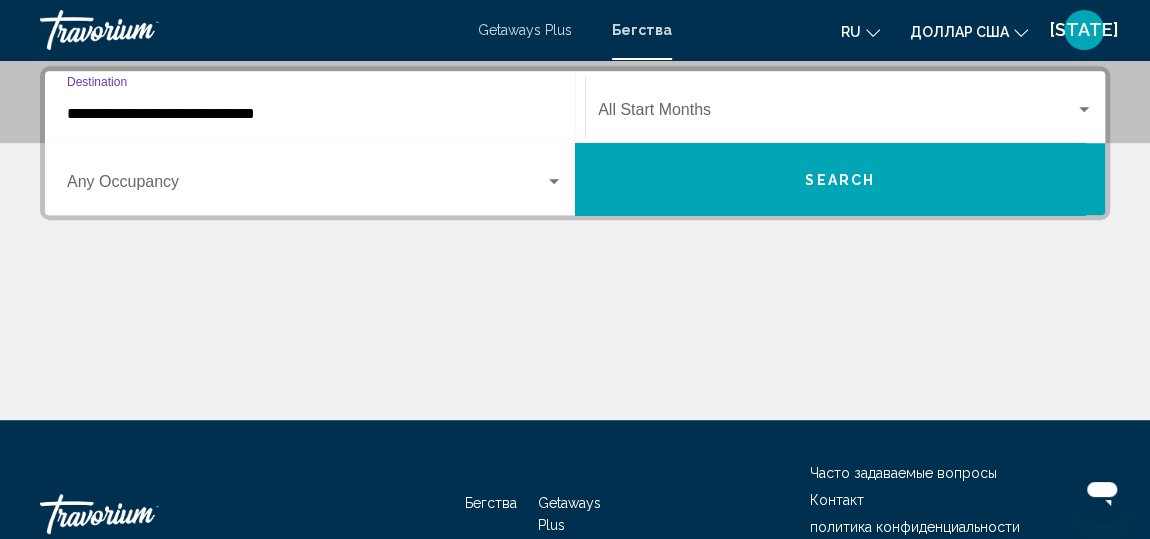click on "**********" at bounding box center (315, 114) 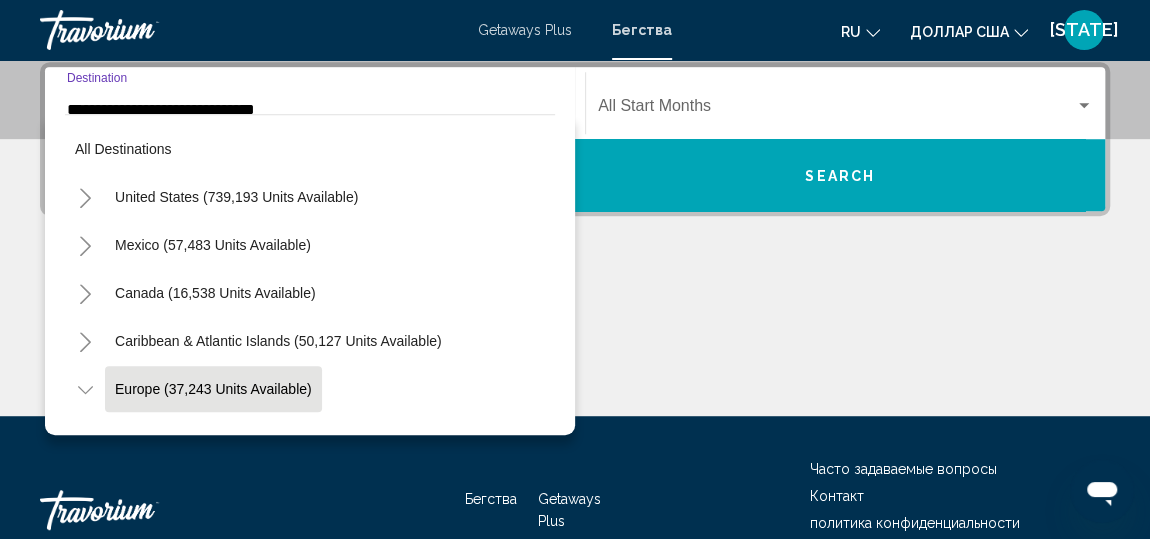scroll, scrollTop: 118, scrollLeft: 0, axis: vertical 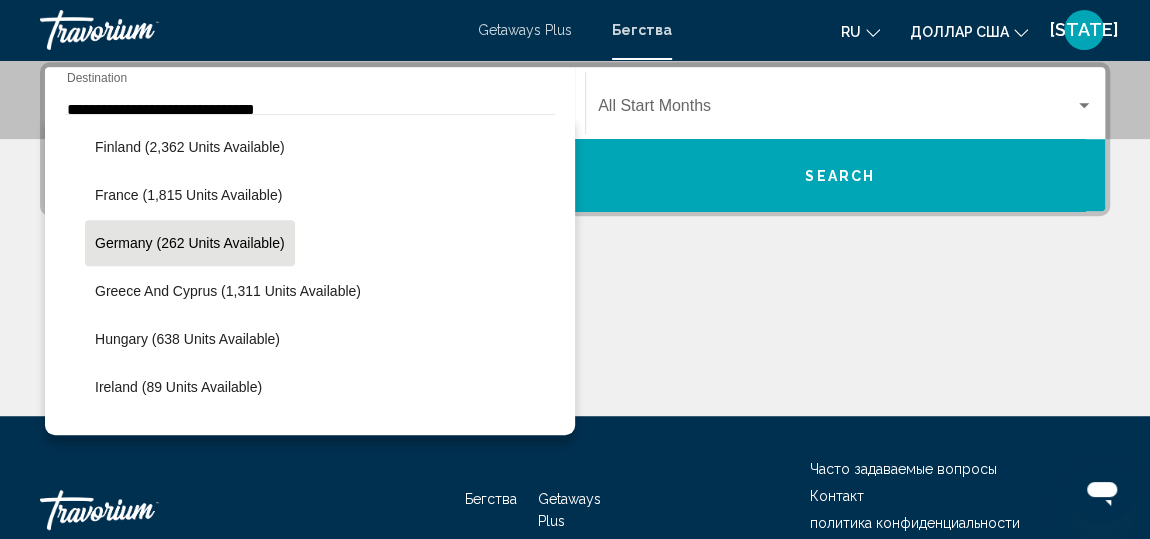 click on "Germany (262 units available)" 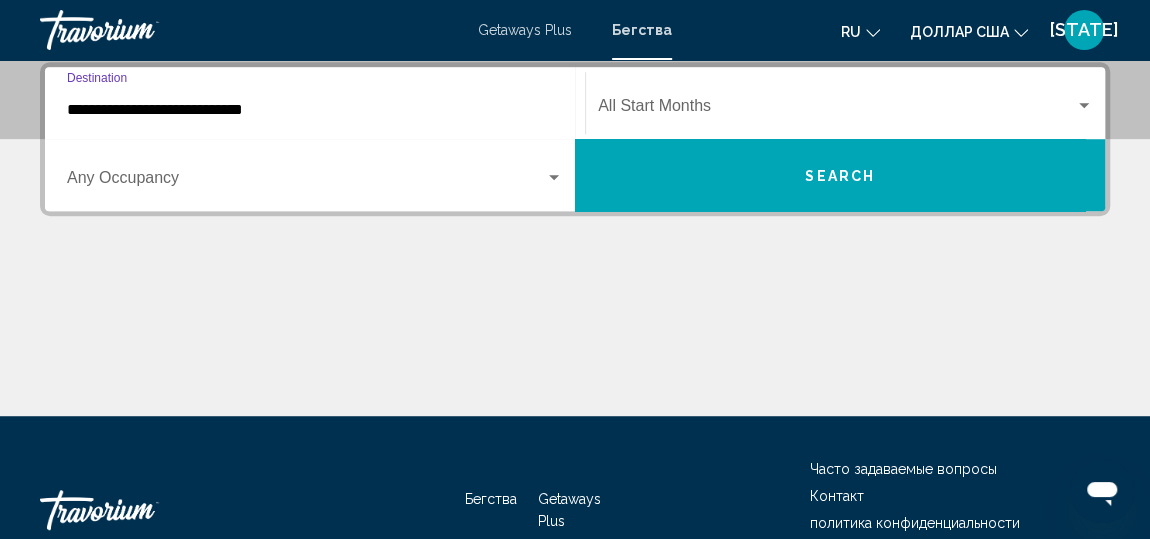 scroll, scrollTop: 457, scrollLeft: 0, axis: vertical 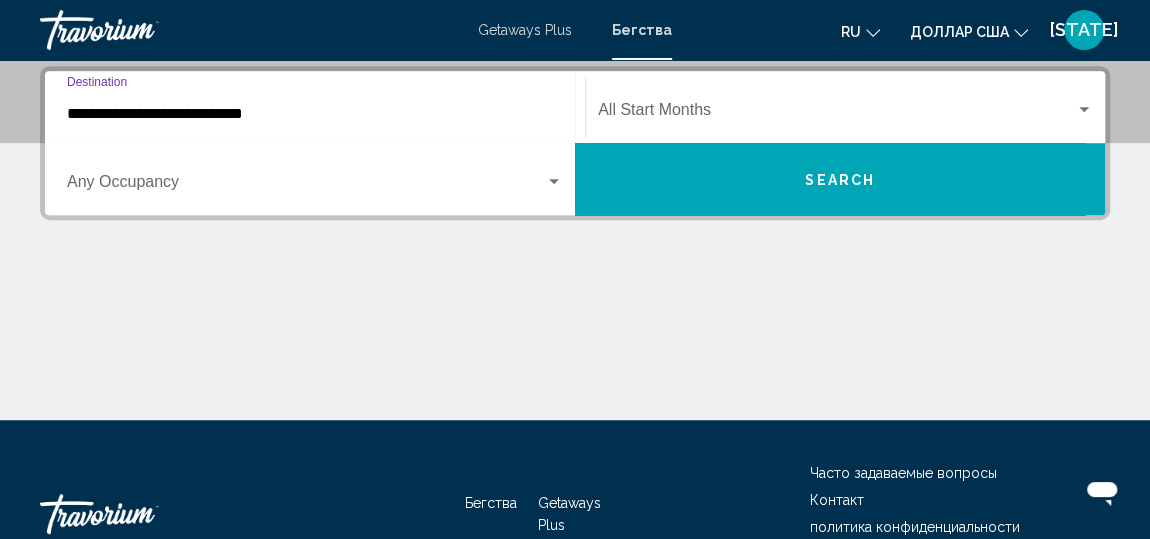 click on "Occupancy Any Occupancy" at bounding box center [315, 179] 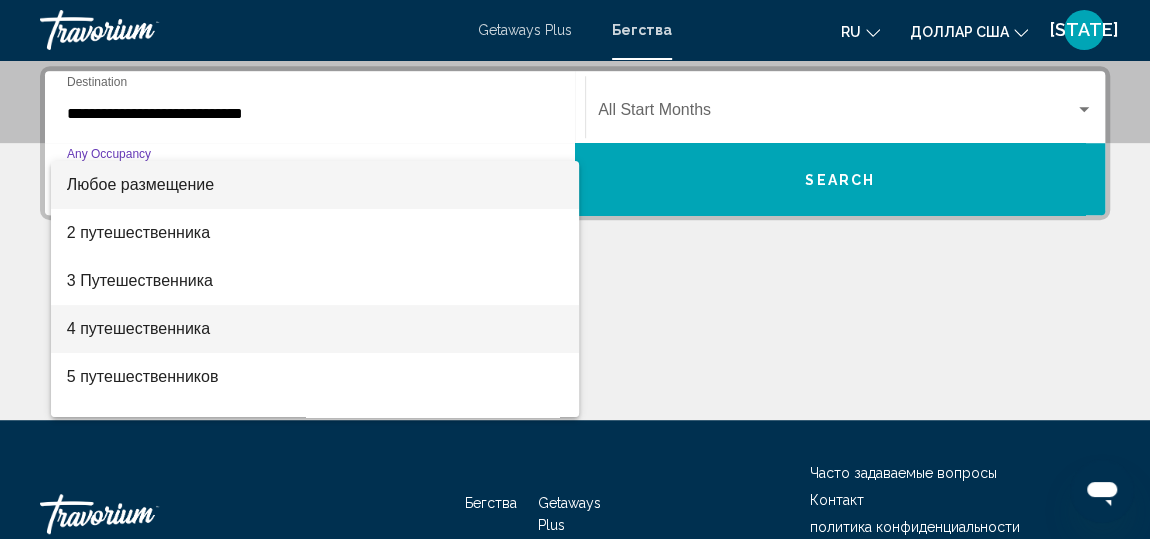 click on "4 путешественника" at bounding box center (315, 329) 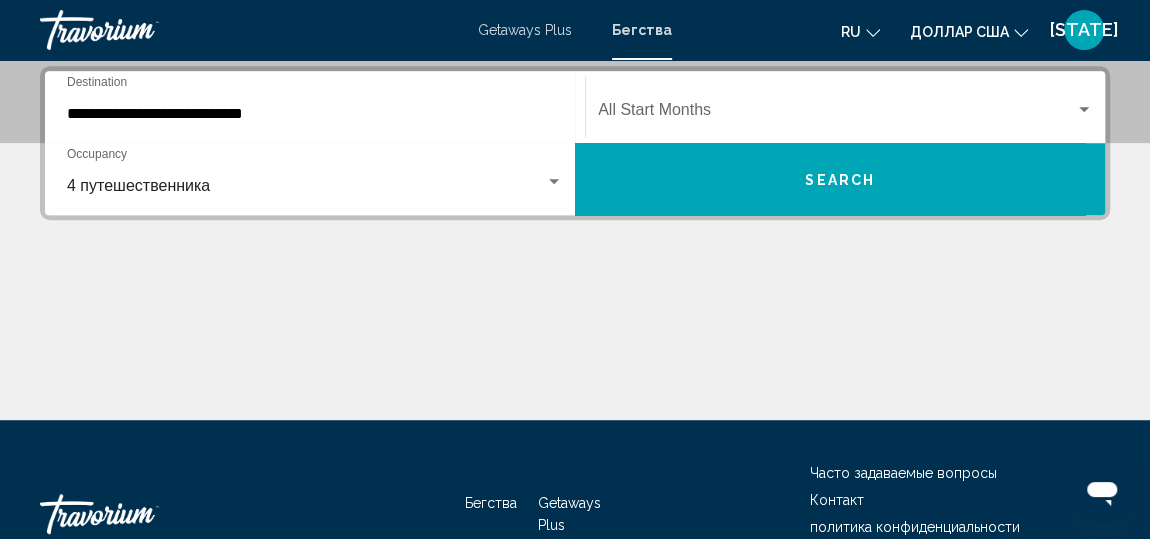 click on "Start Month All Start Months" 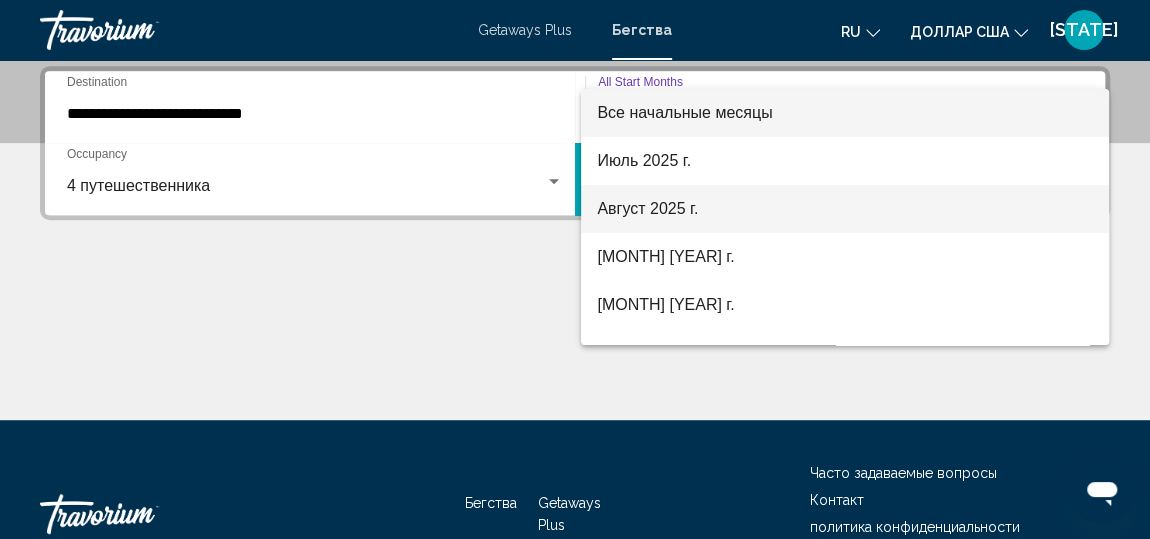 click on "Август 2025 г." at bounding box center (647, 208) 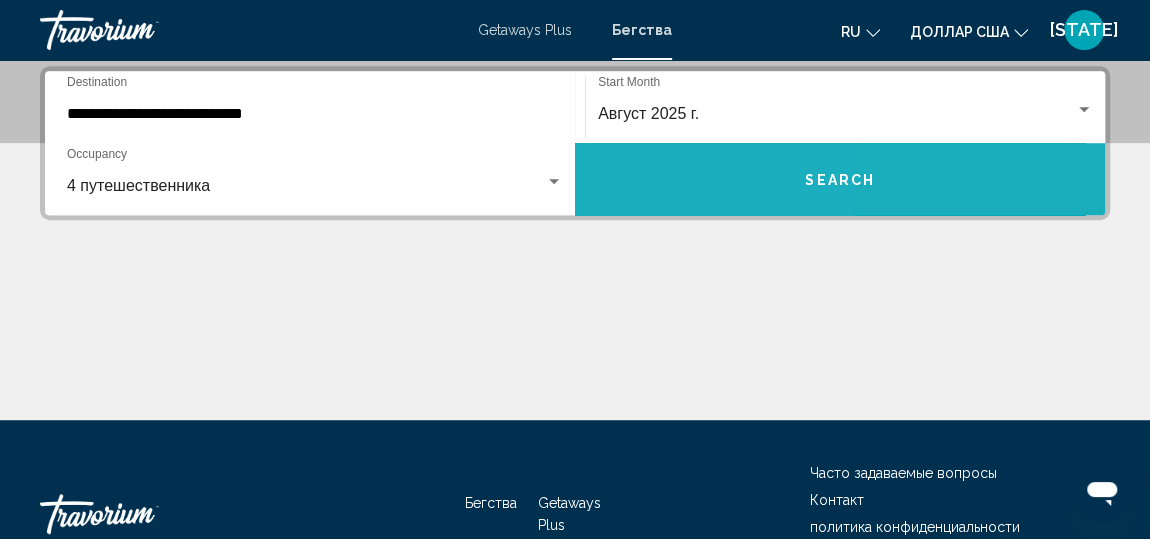 click on "Search" at bounding box center [840, 179] 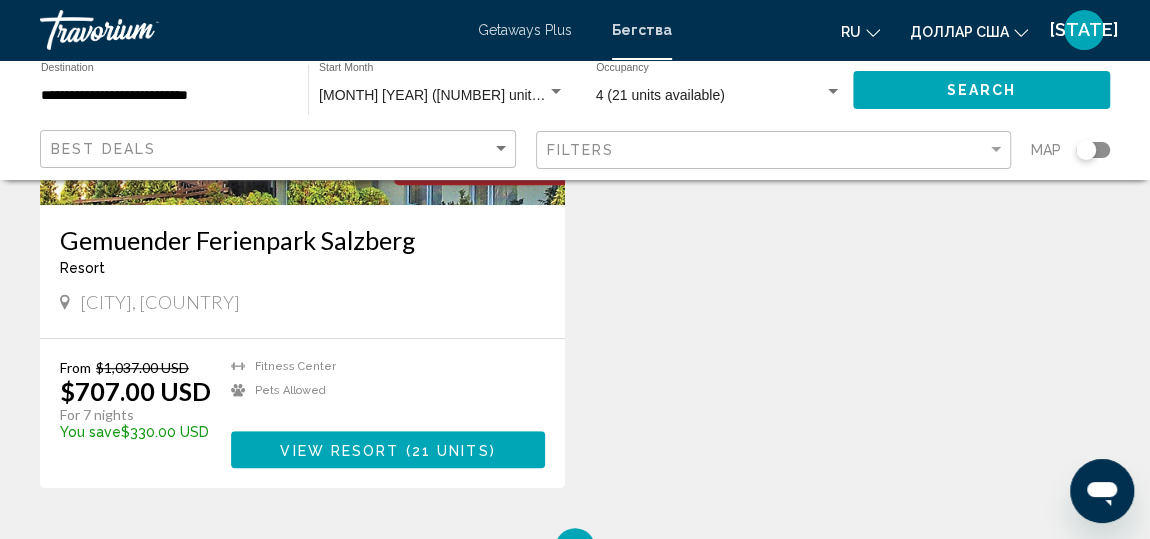 scroll, scrollTop: 391, scrollLeft: 0, axis: vertical 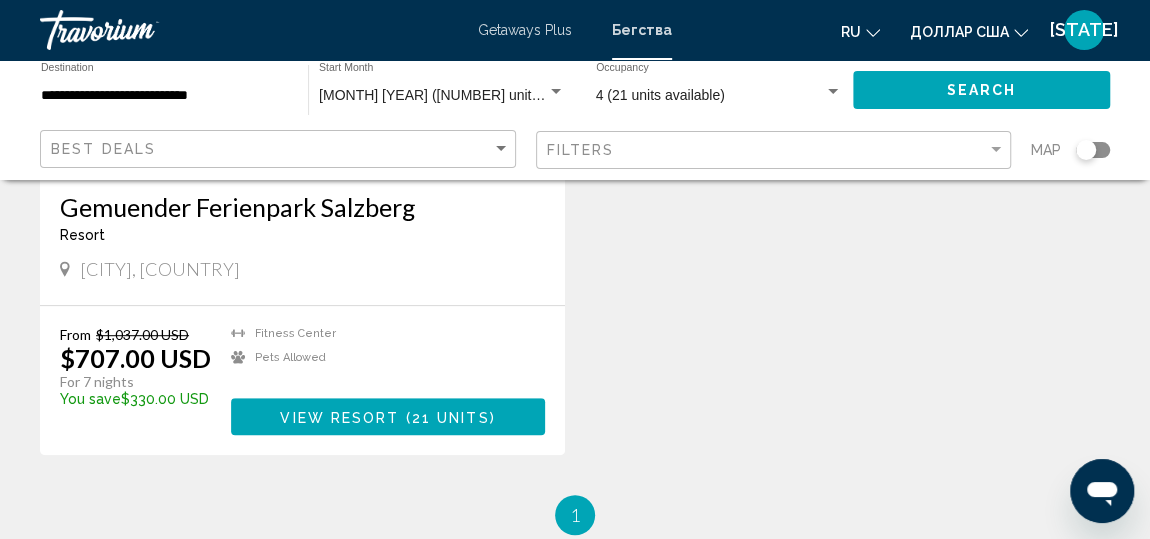 click on "View Resort    ( 21 units )" at bounding box center (388, 416) 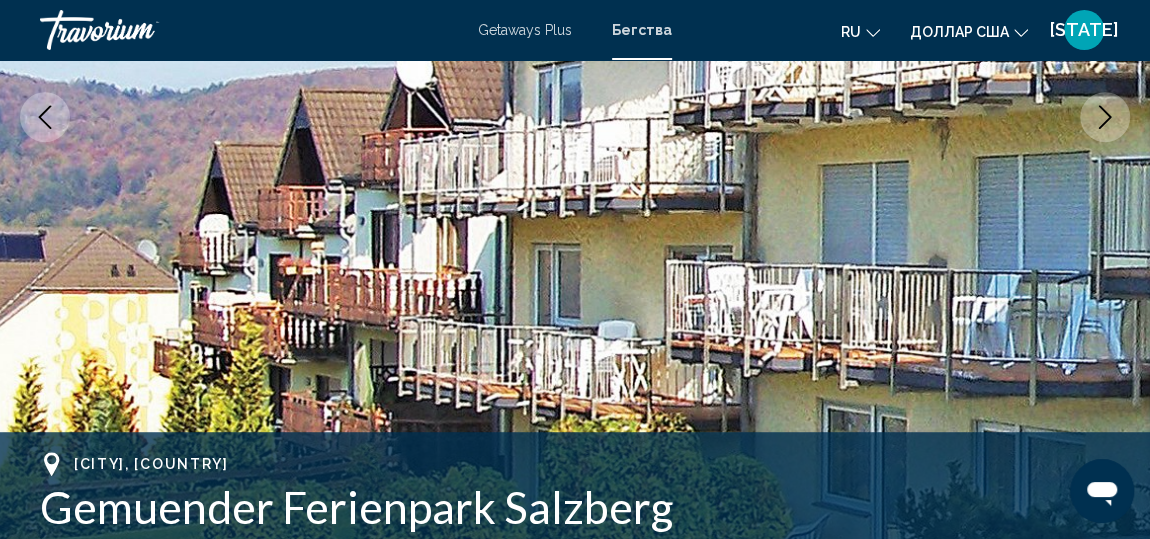scroll, scrollTop: 265, scrollLeft: 0, axis: vertical 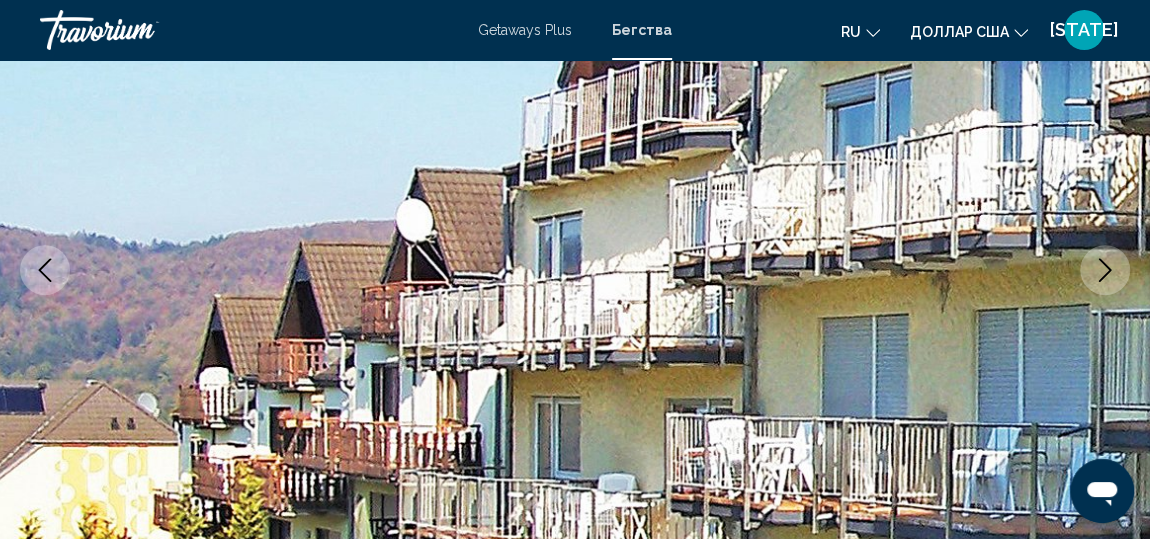 click 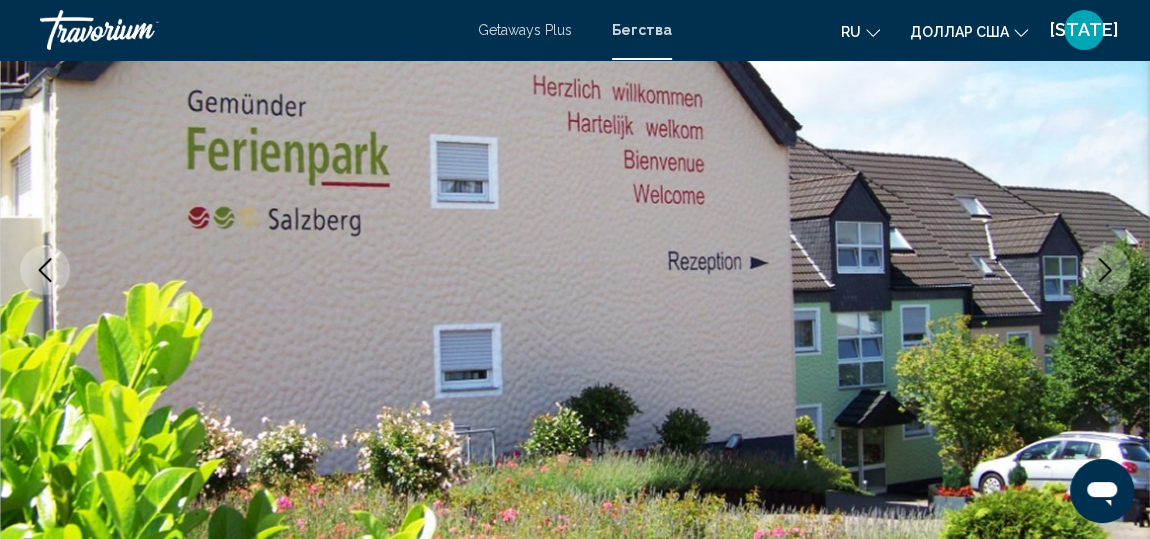 click 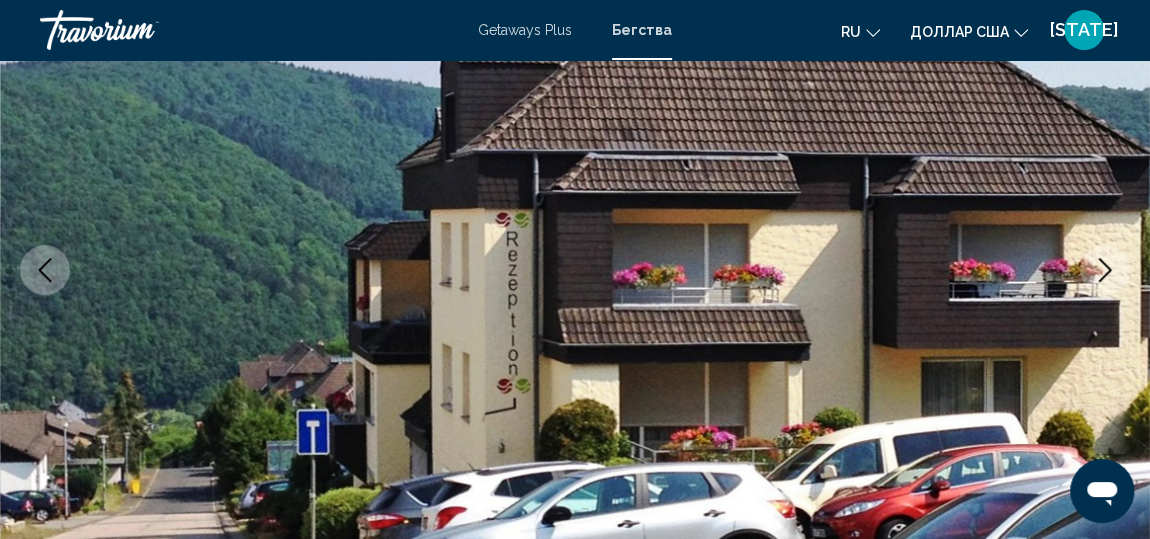 click 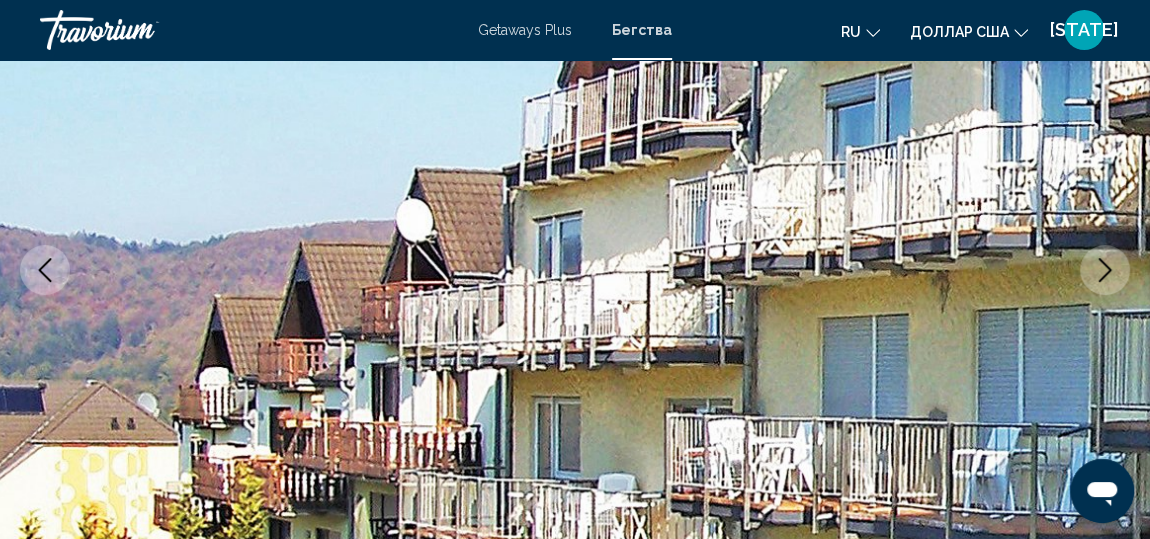 click 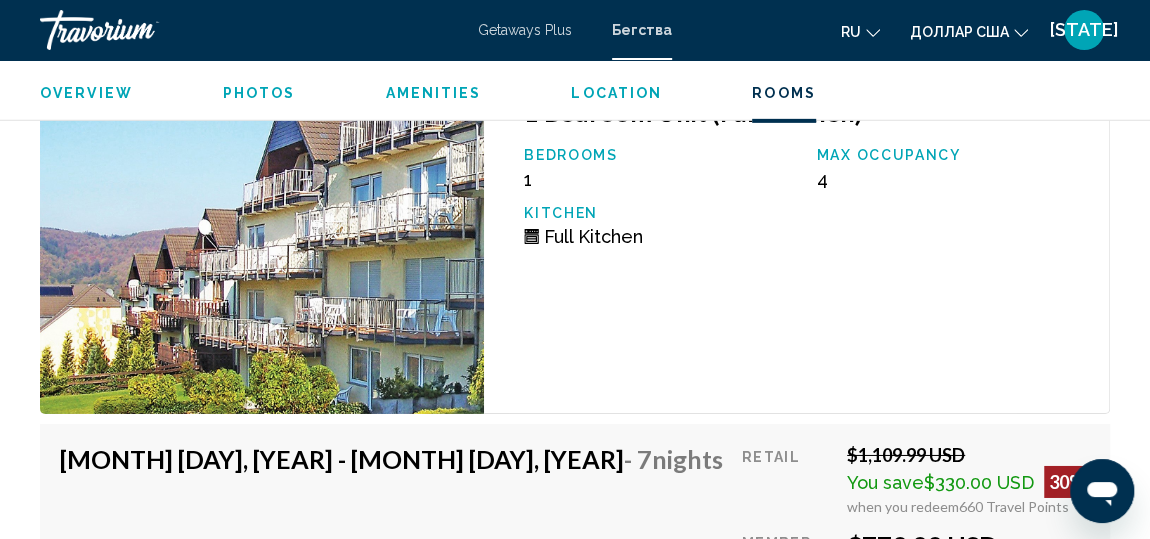 scroll, scrollTop: 3160, scrollLeft: 0, axis: vertical 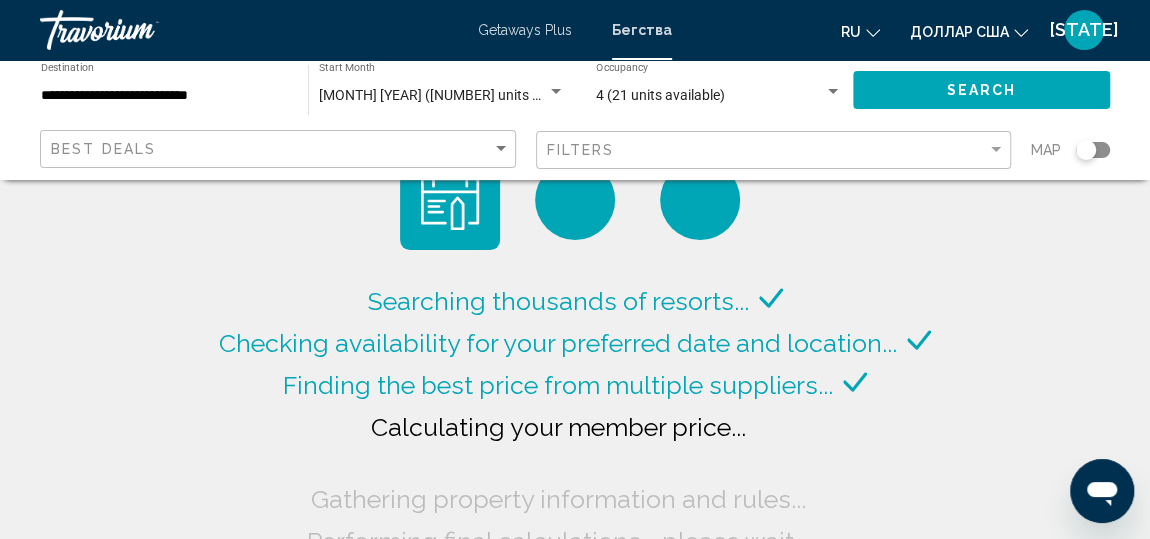 click on "**********" at bounding box center [164, 96] 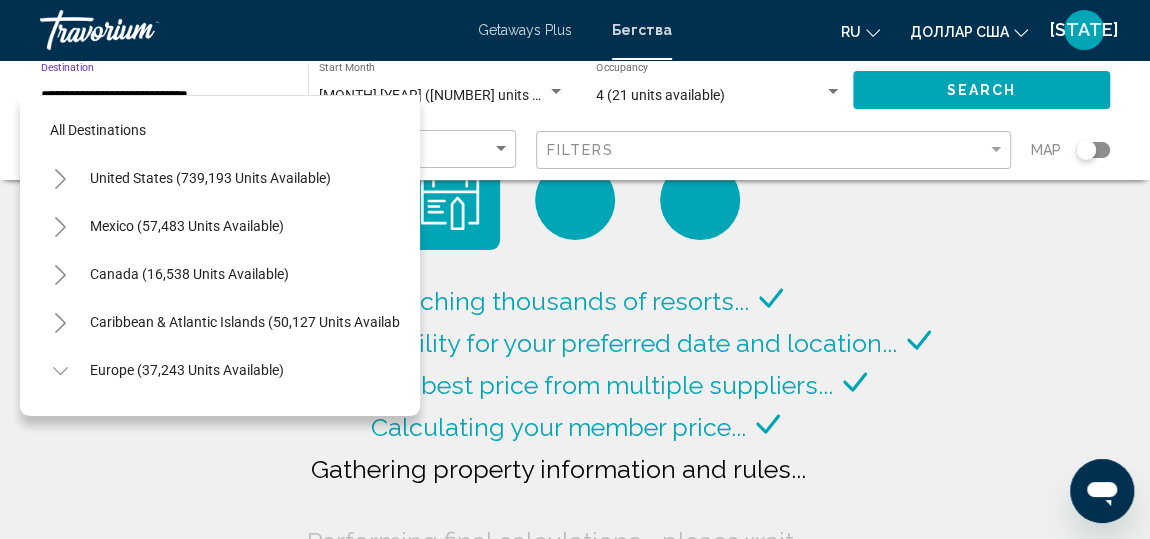 scroll, scrollTop: 509, scrollLeft: 0, axis: vertical 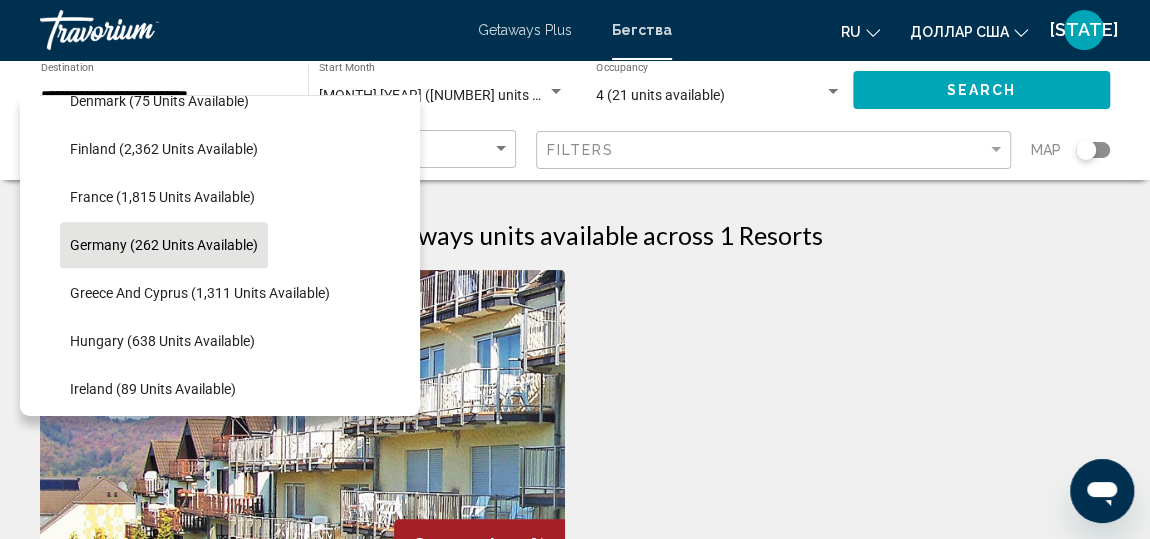 click on "Getaways Plus Бегства ru
English Español Français Italiano Português русский доллар США
USD ($) MXN (Mex$) CAD (Can$) GBP (£) EUR (€) AUD (A$) NZD (NZ$) CNY (CN¥) ИЛ Авторизоваться" at bounding box center (575, 30) 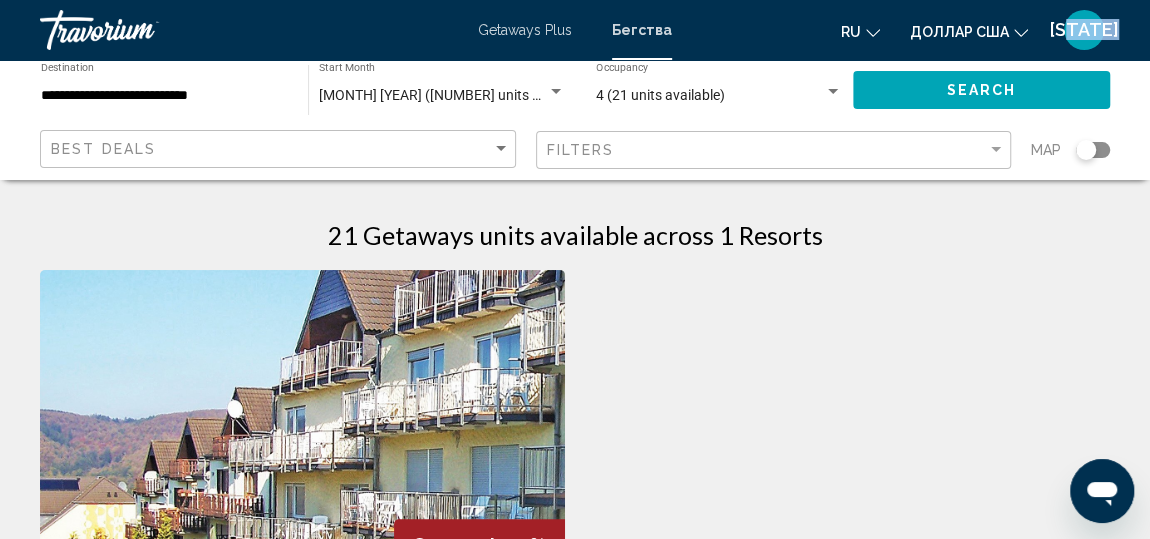click on "Getaways Plus Бегства ru
English Español Français Italiano Português русский доллар США
USD ($) MXN (Mex$) CAD (Can$) GBP (£) EUR (€) AUD (A$) NZD (NZ$) CNY (CN¥) ИЛ Авторизоваться" at bounding box center [575, 30] 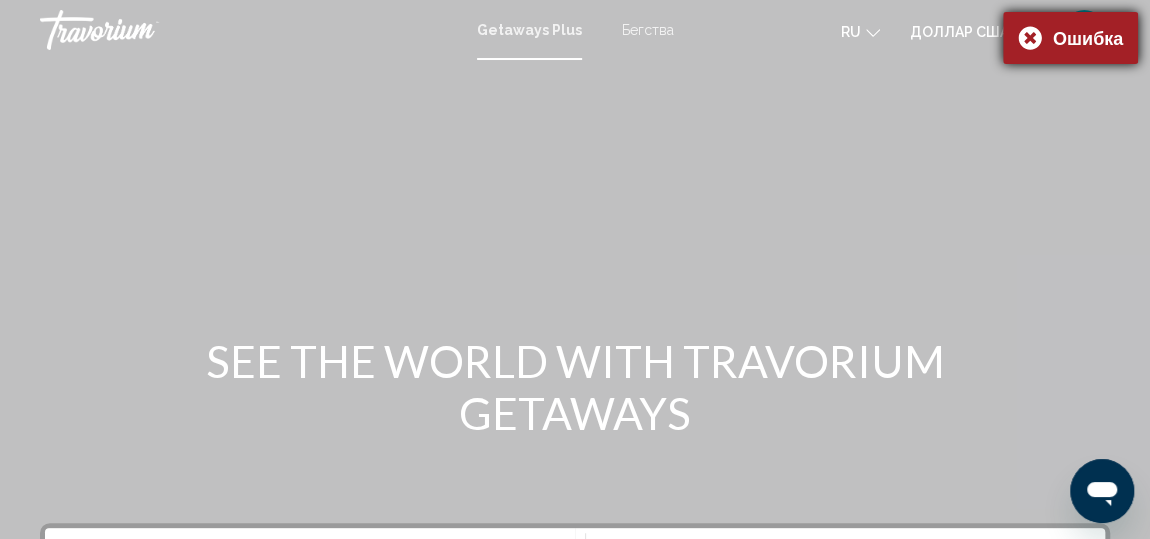 click on "Ошибка" at bounding box center (1070, 38) 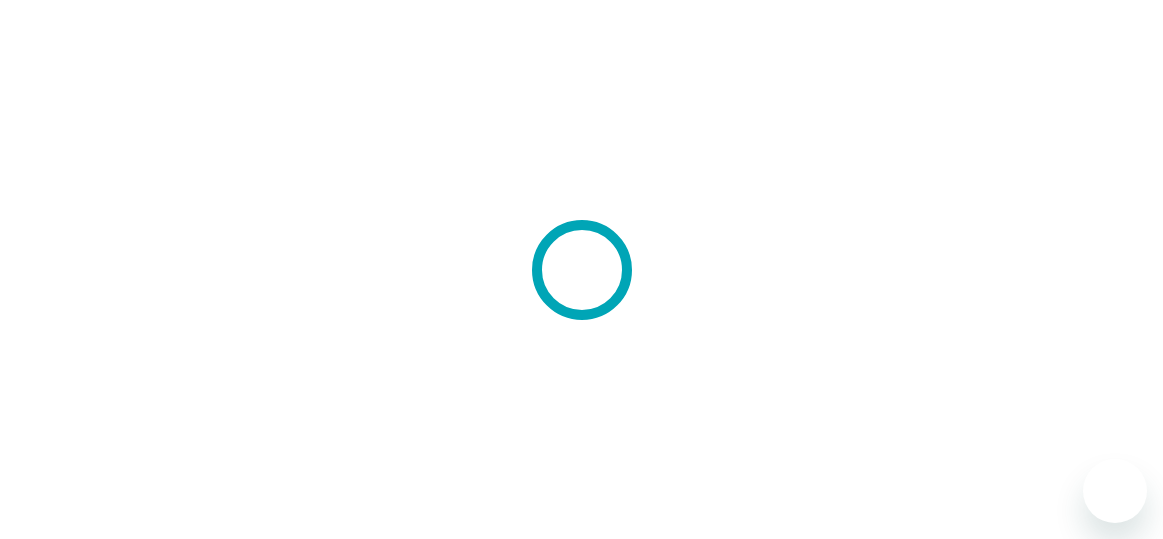 scroll, scrollTop: 0, scrollLeft: 0, axis: both 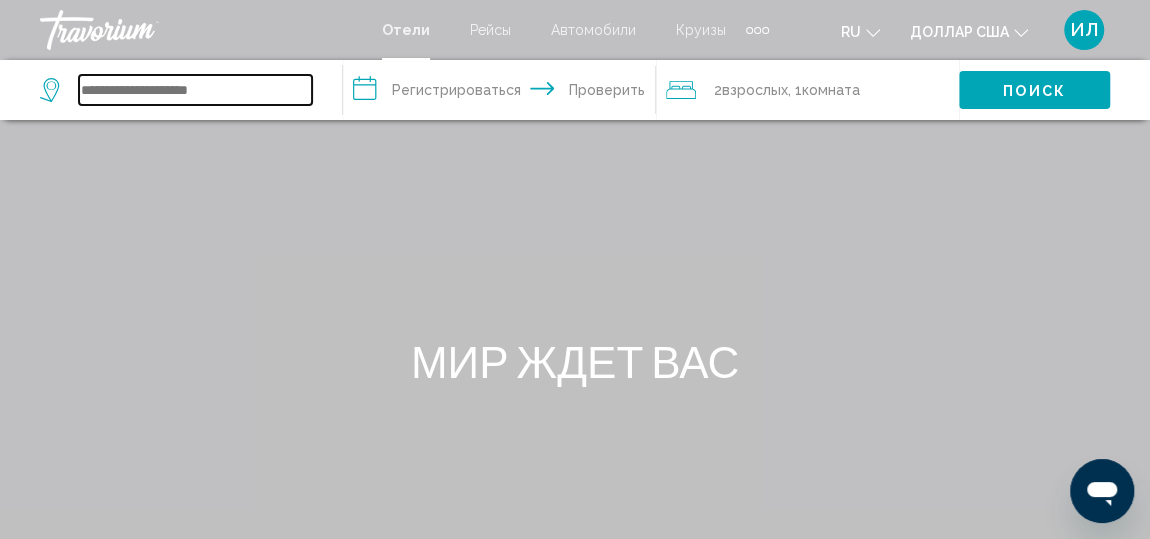 click at bounding box center [195, 90] 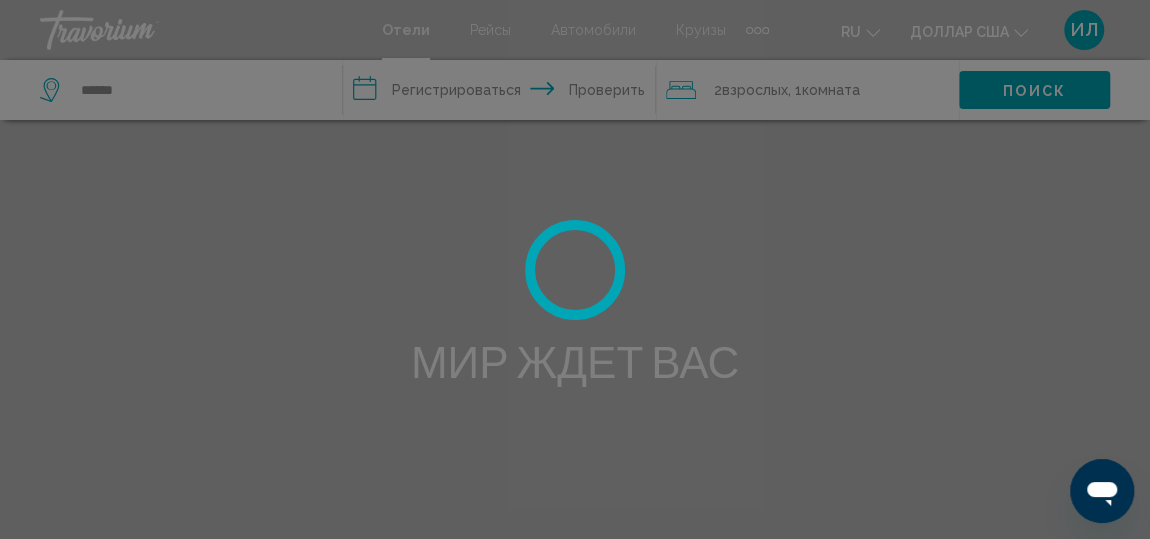 click at bounding box center [575, 269] 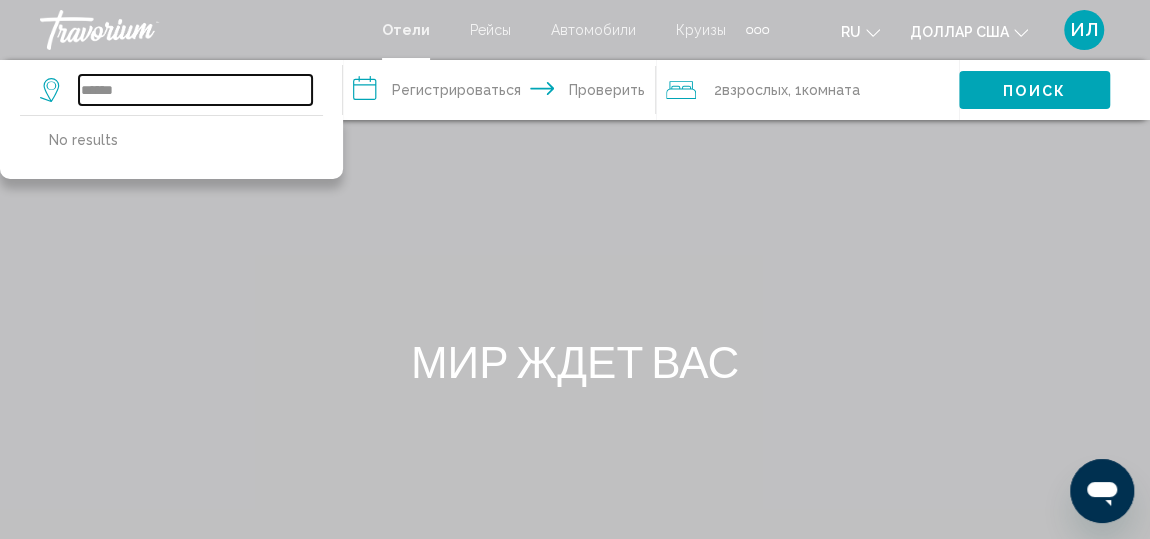 click on "******" at bounding box center (195, 90) 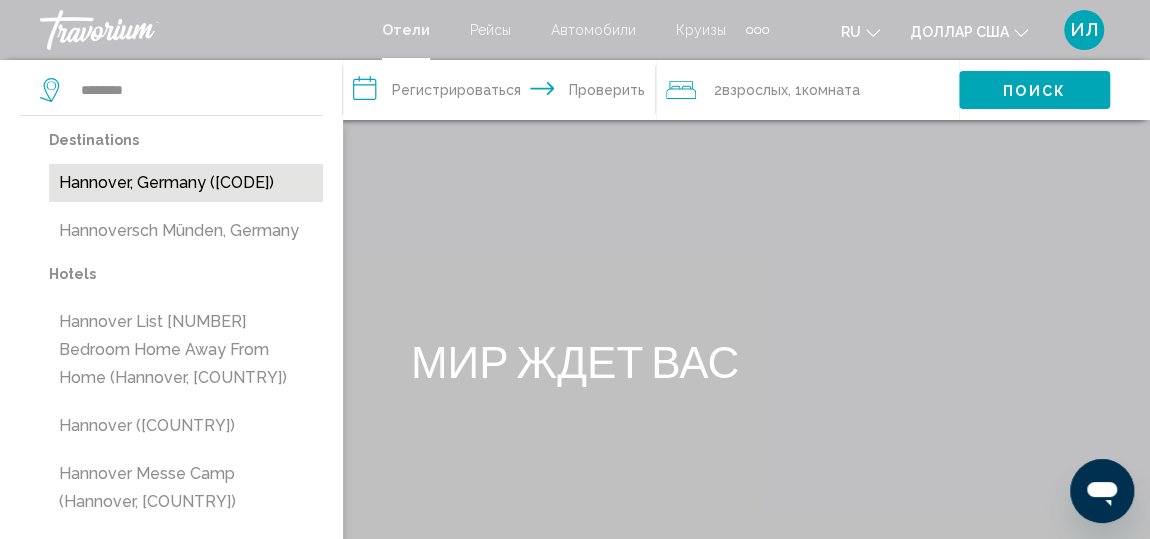 click on "Hannover, Germany ([CODE])" at bounding box center (186, 183) 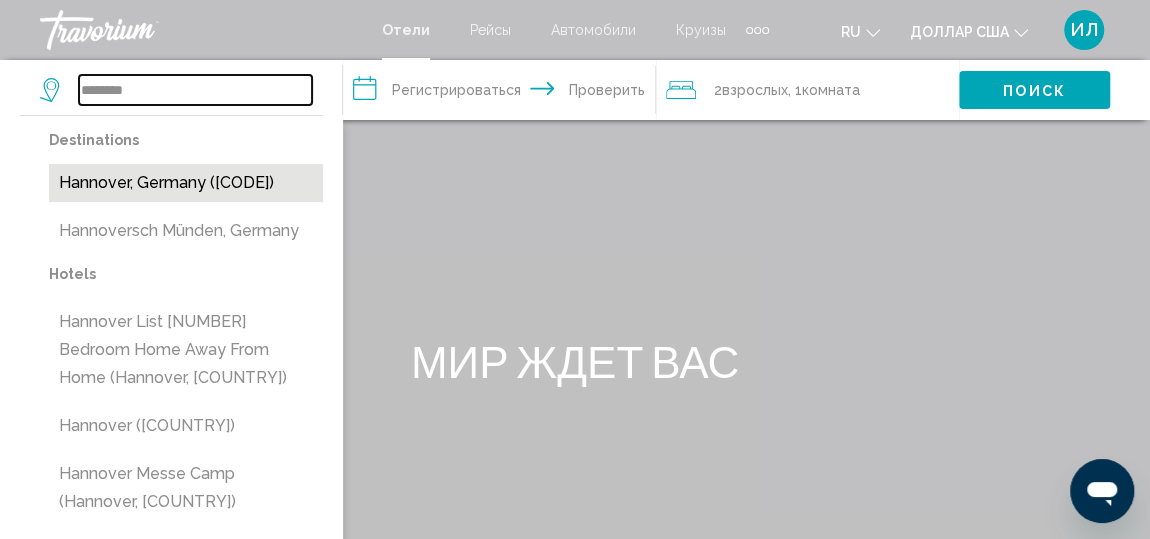 type on "**********" 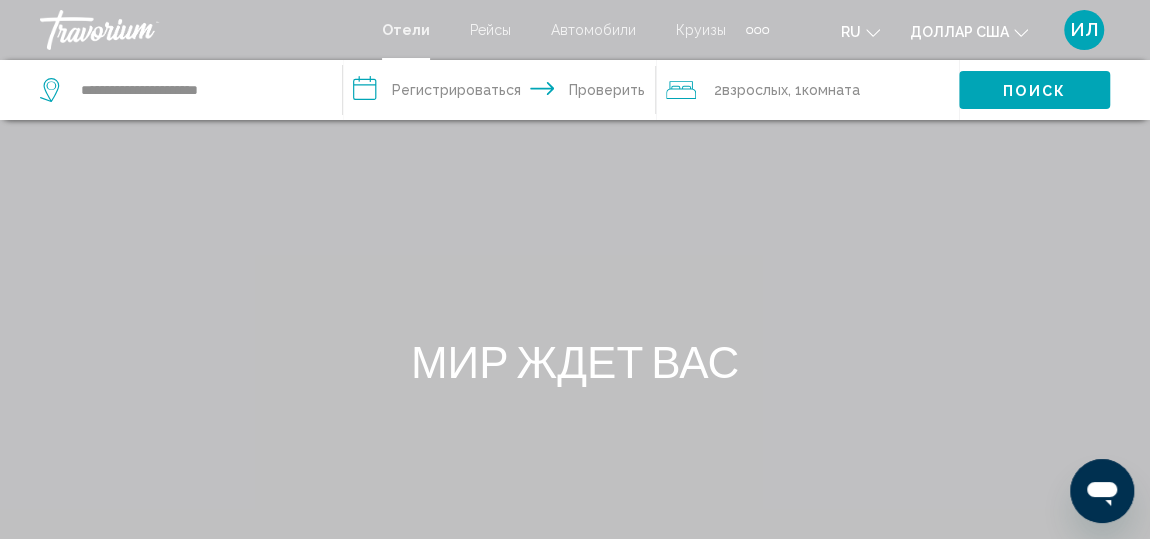 click on "**********" at bounding box center (503, 93) 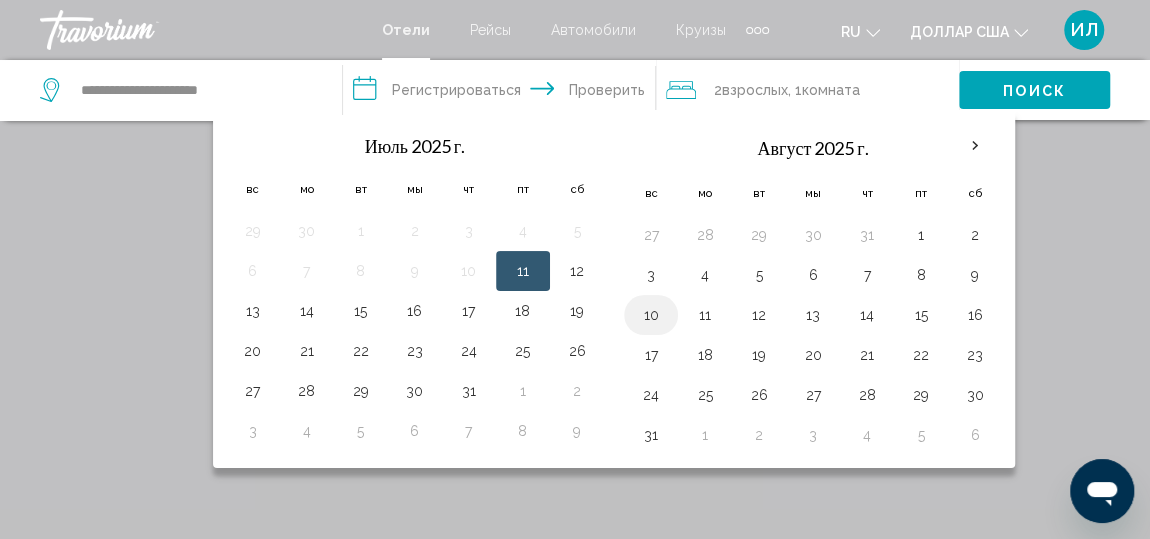 click on "10" at bounding box center (651, 315) 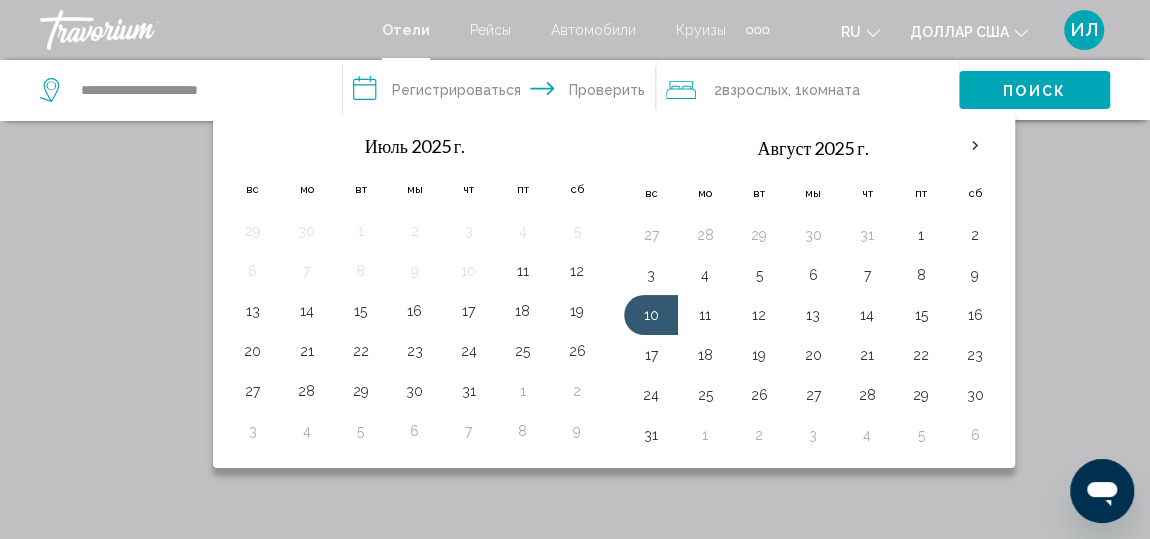 click on "Поиск" at bounding box center [1034, 91] 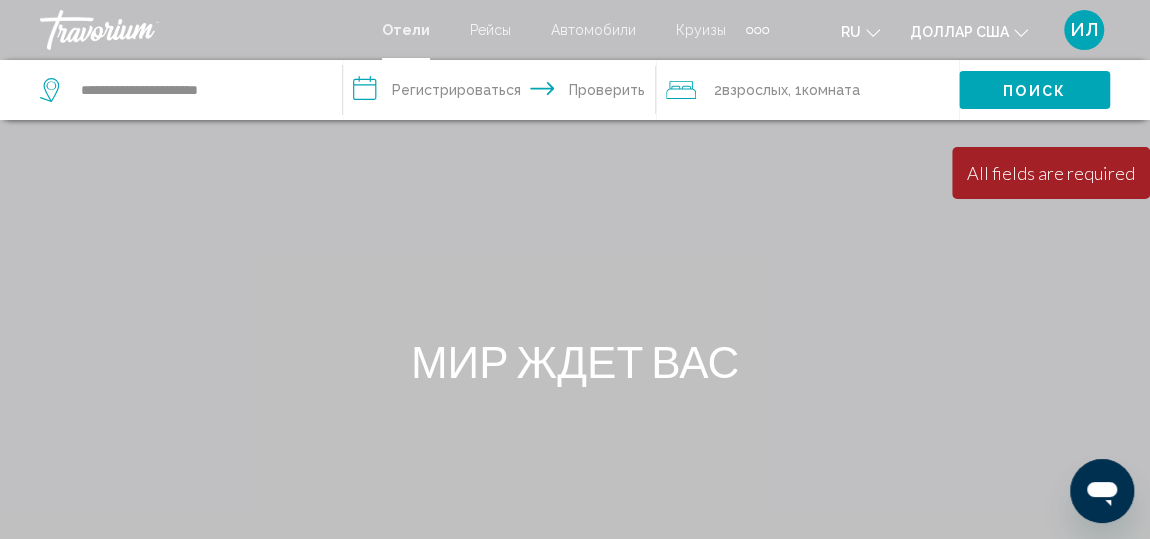 click on "взрослых" 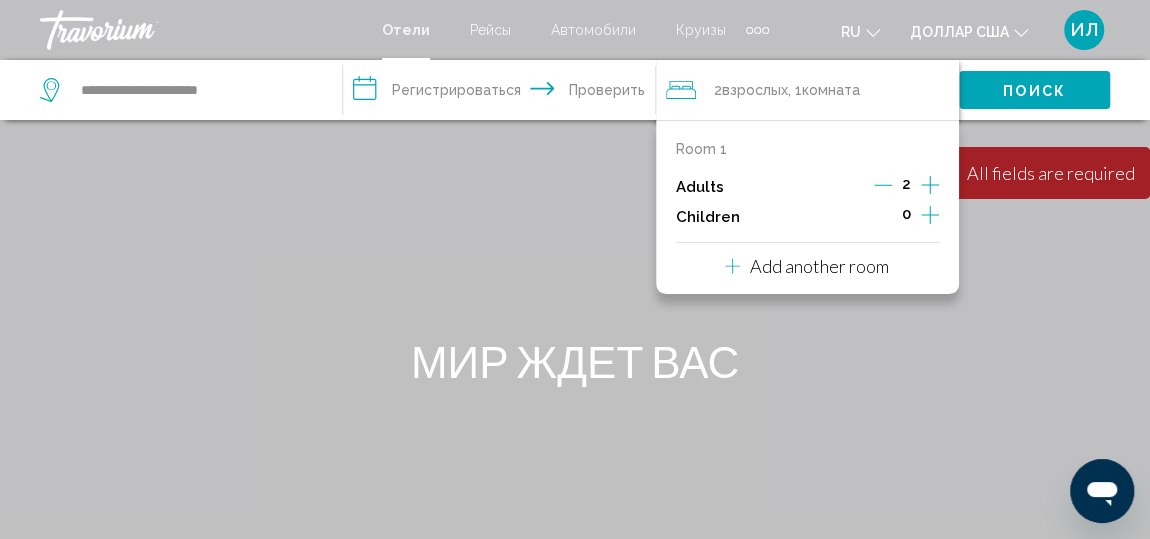 click on "Room 1 Adults
2
Children
0
Add another room" at bounding box center (807, 207) 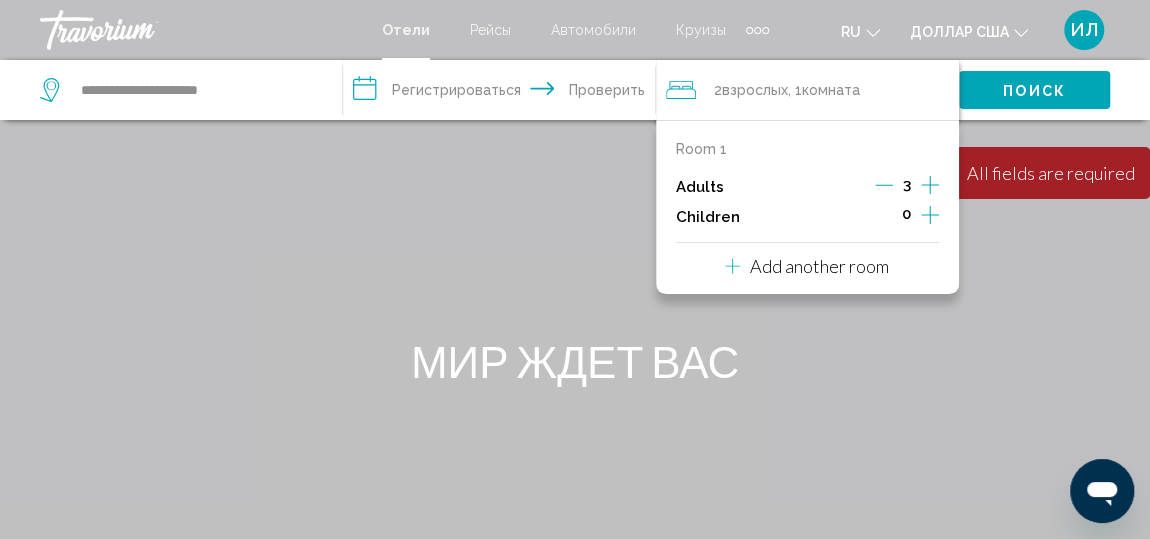 click 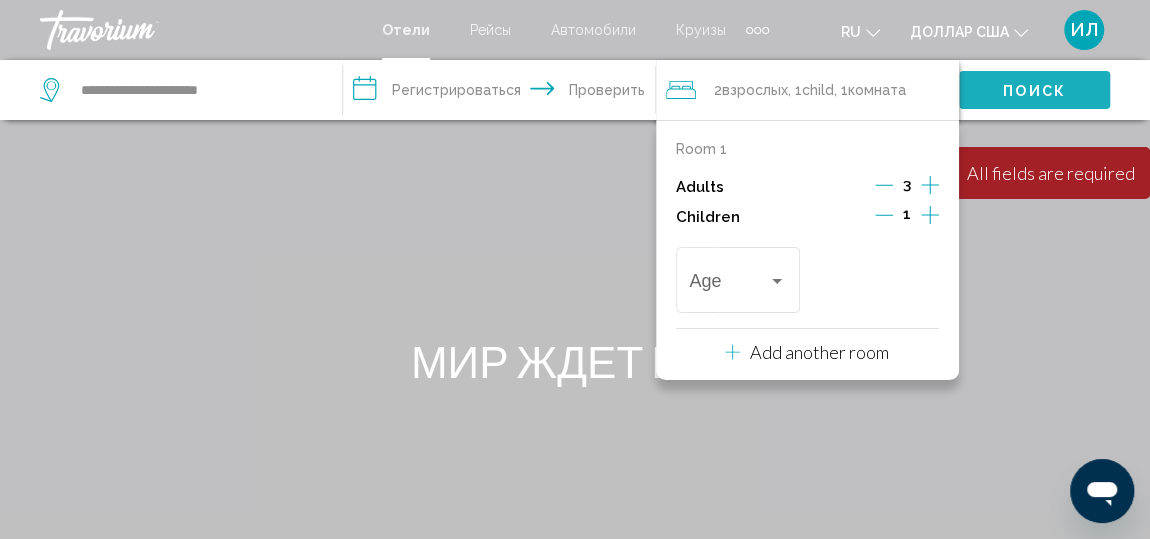 click on "Поиск" at bounding box center [1034, 91] 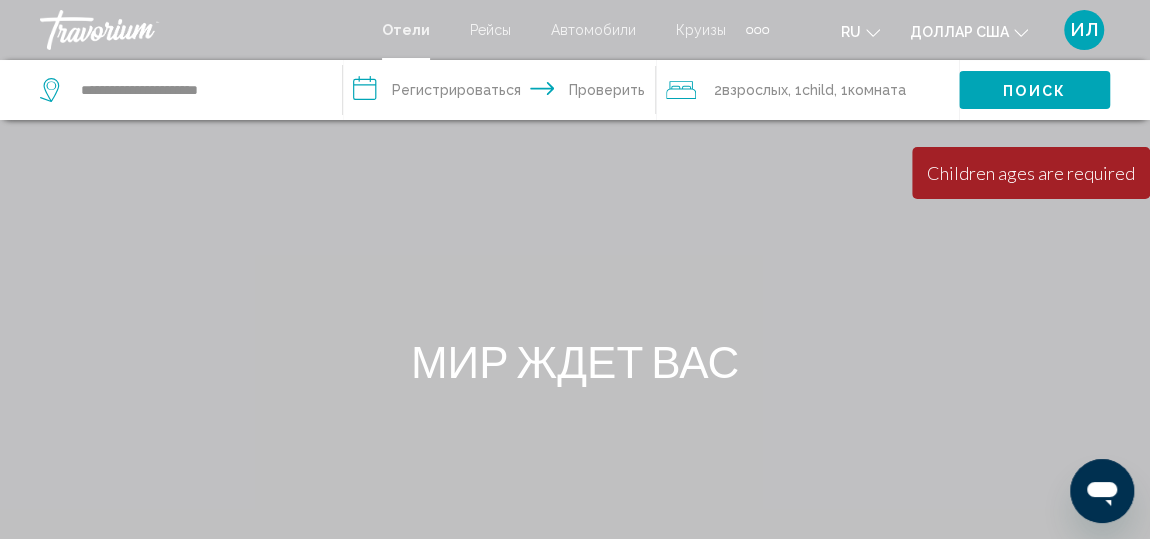 click on "Поиск" at bounding box center [1034, 91] 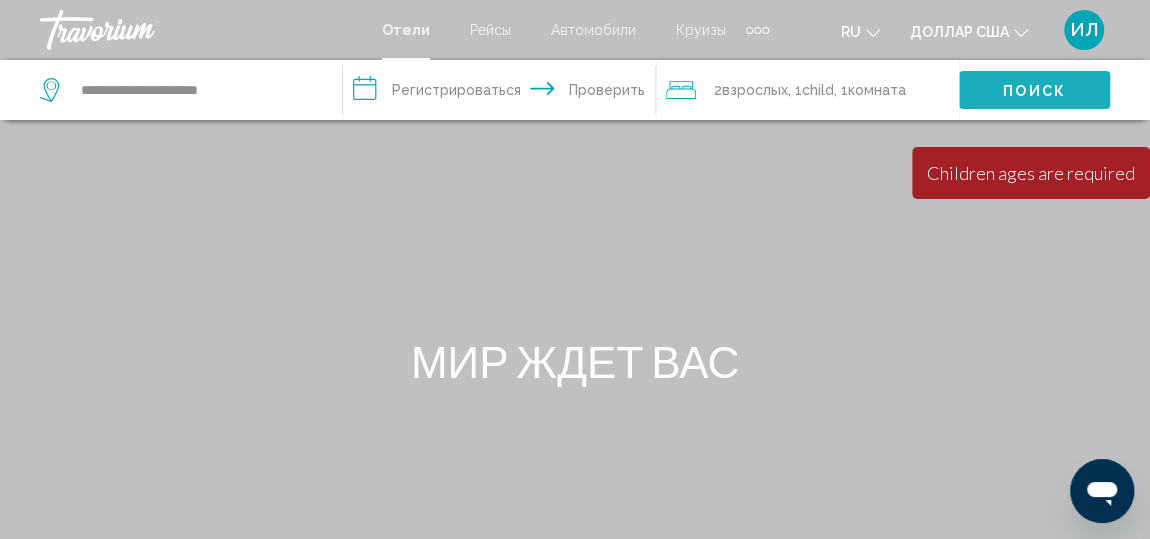 click on "Поиск" at bounding box center (1034, 91) 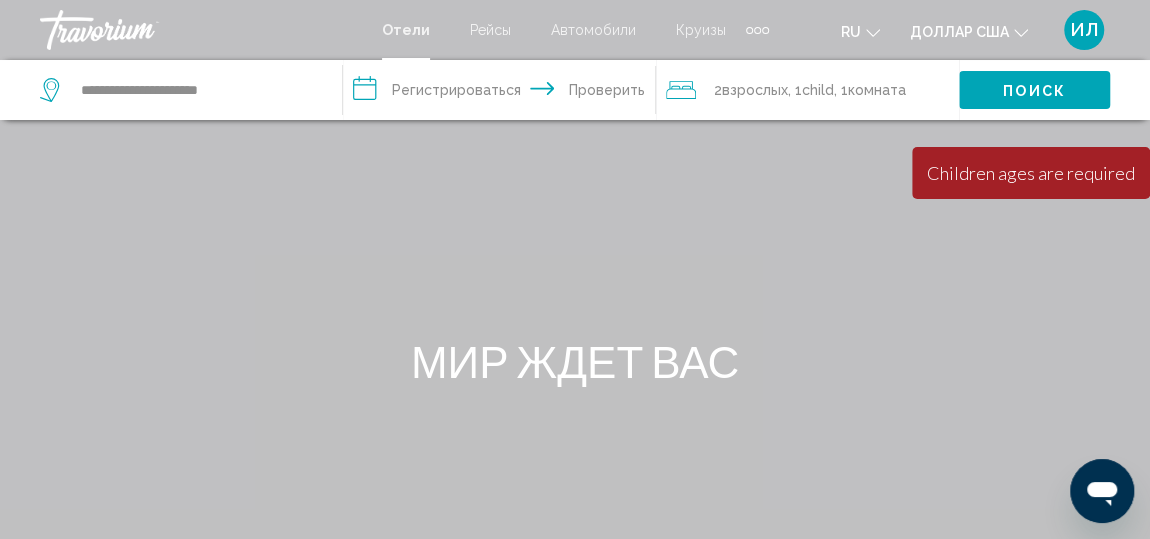 click on "Поиск" at bounding box center (1034, 91) 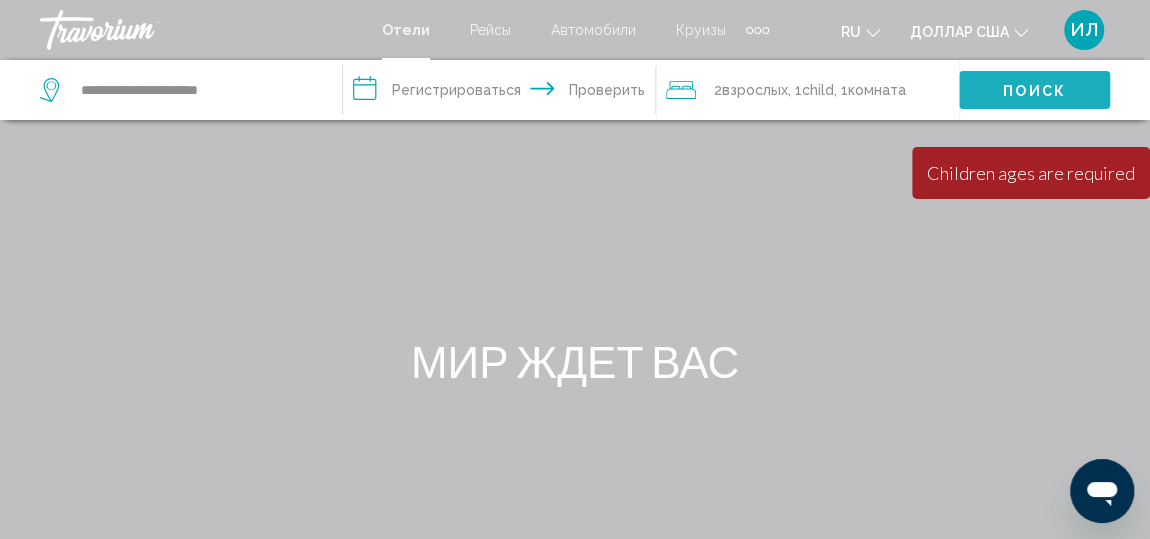 click on "Поиск" at bounding box center (1034, 91) 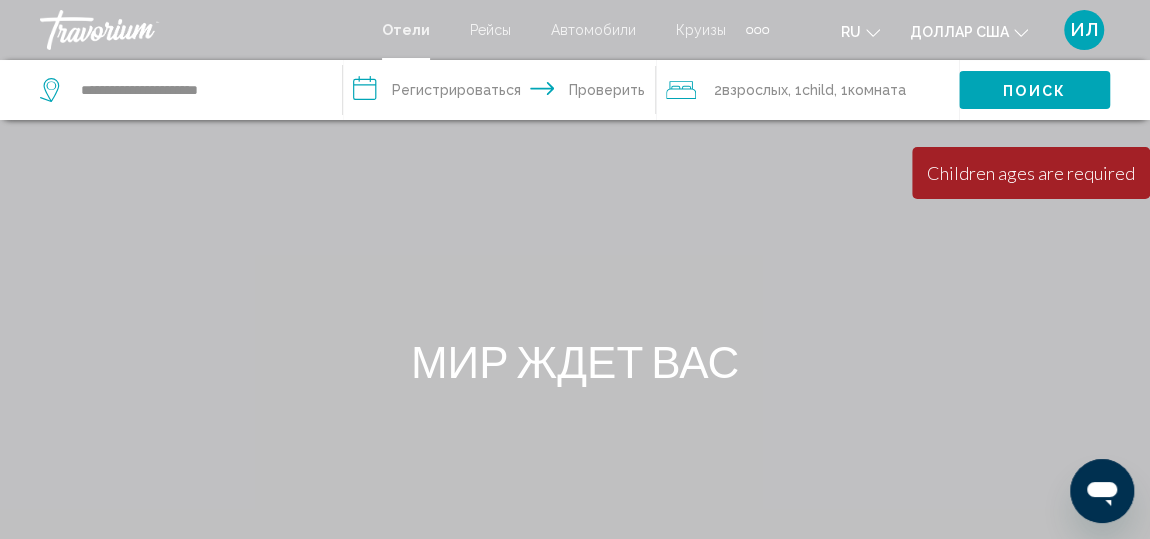 click on "комната" 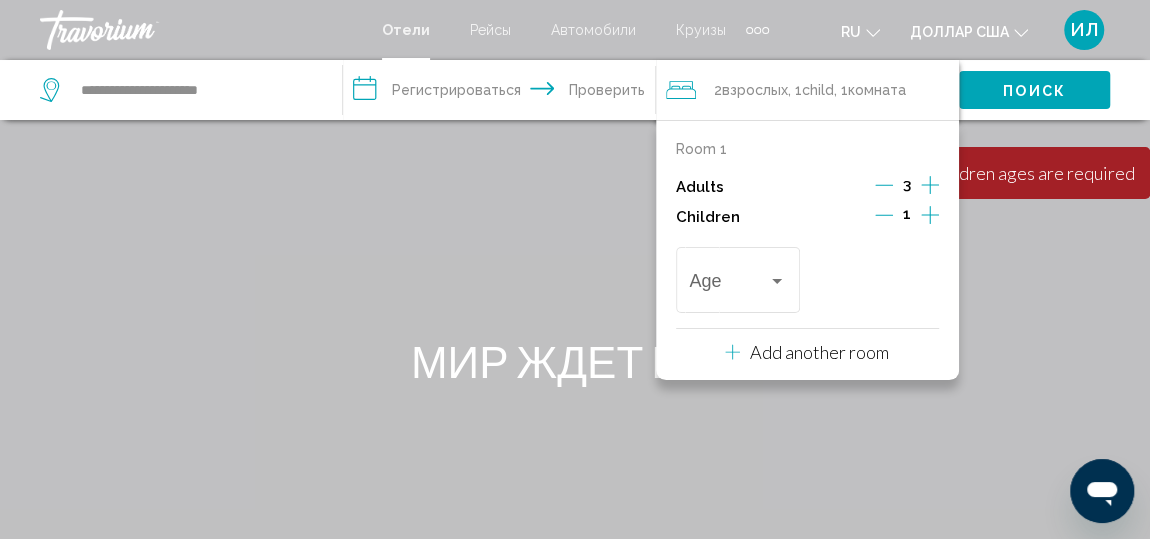 click 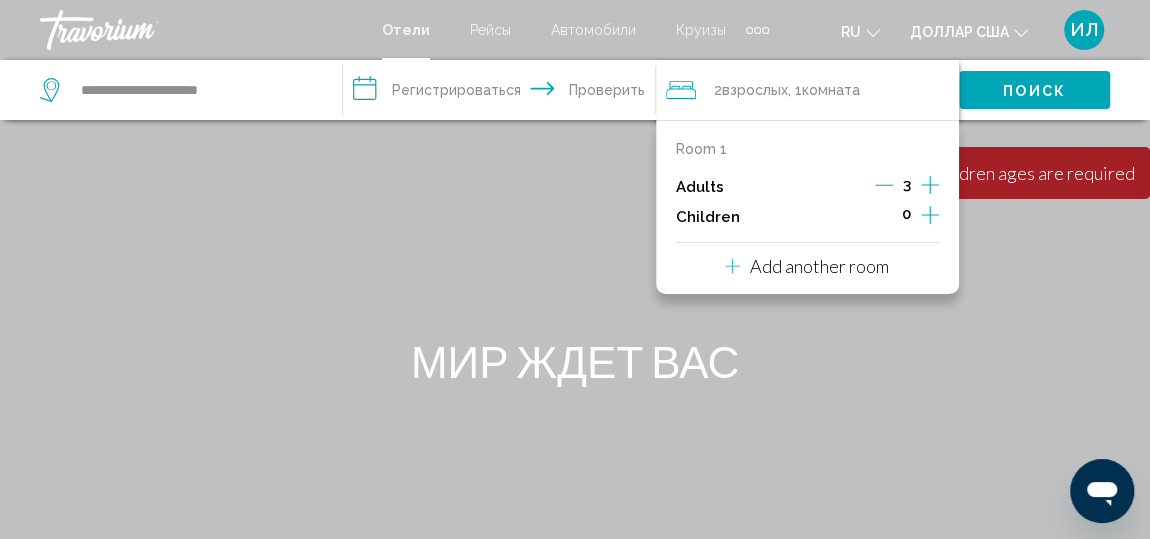 click 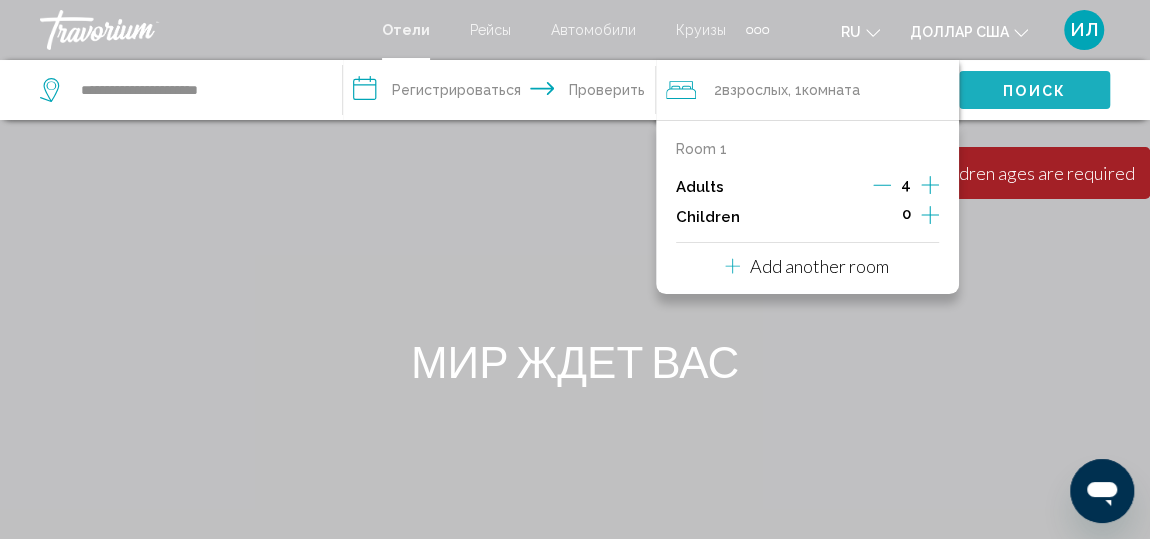 click on "Поиск" at bounding box center (1034, 91) 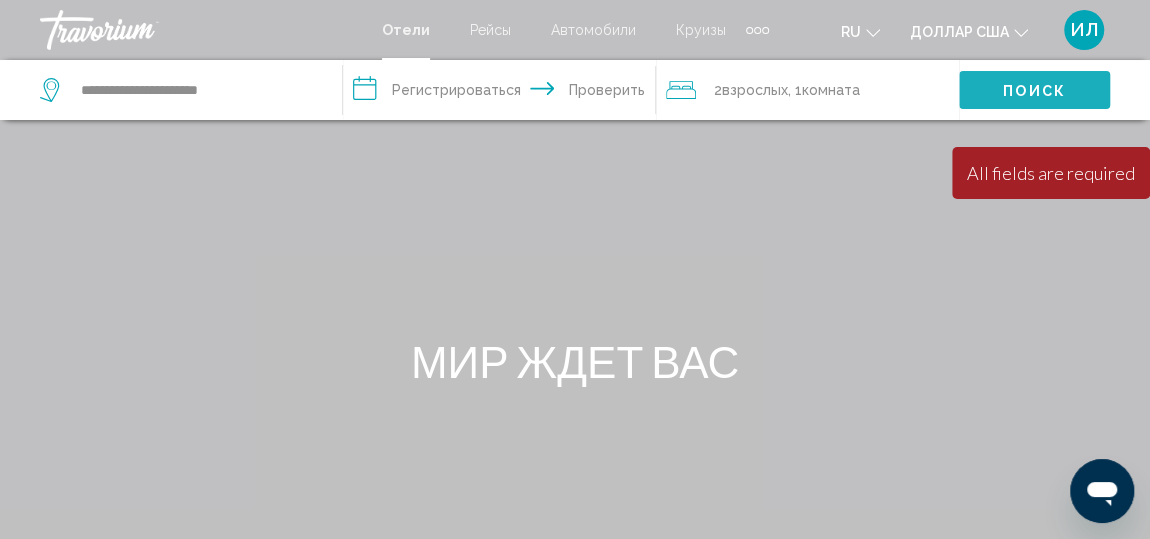 click on "Поиск" at bounding box center [1034, 91] 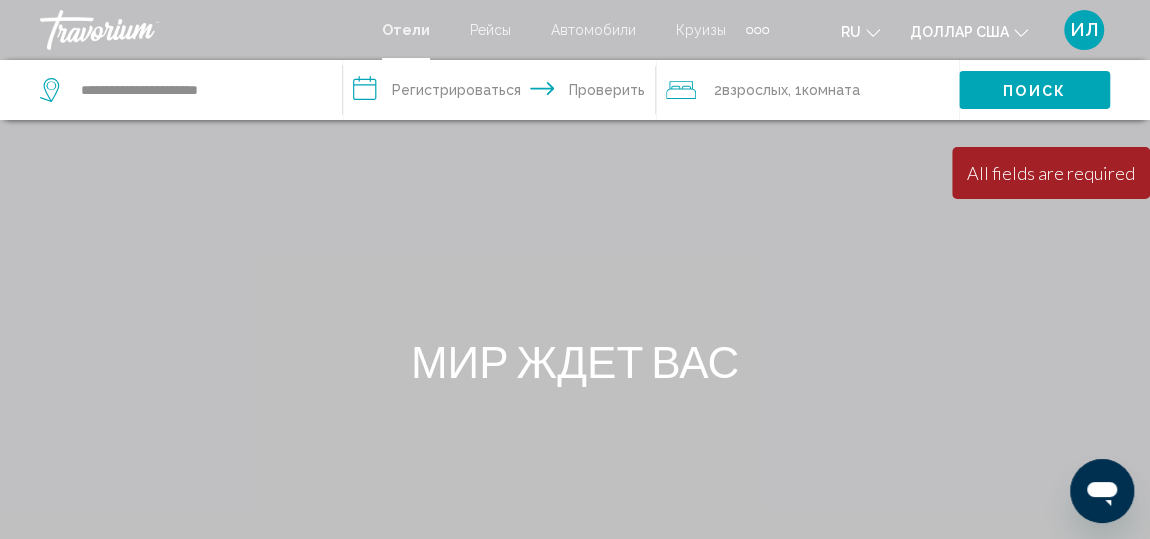 click on "Поиск" at bounding box center (1034, 91) 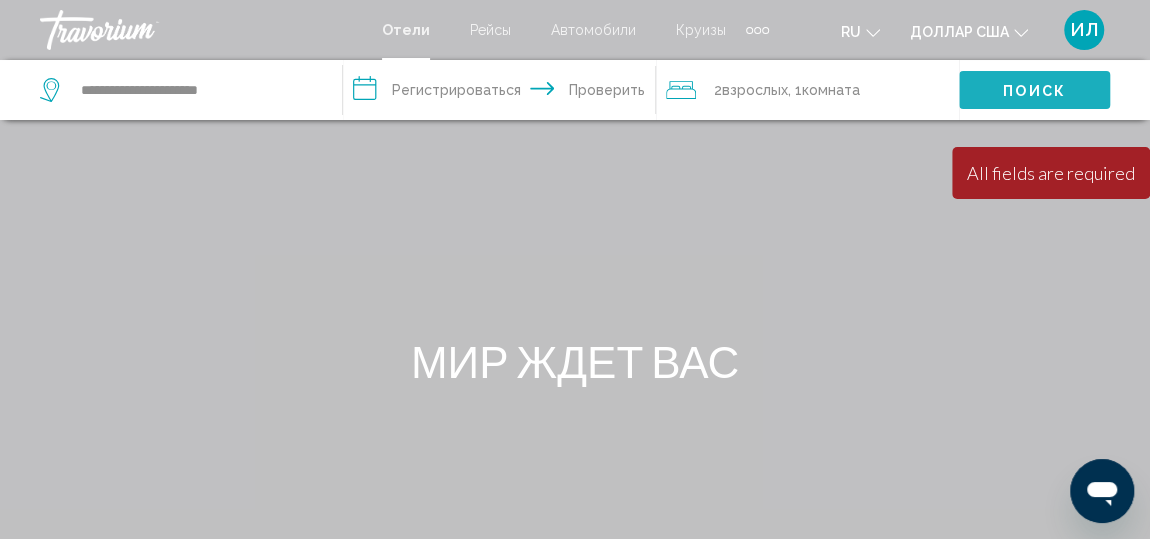 click on "Поиск" at bounding box center [1034, 91] 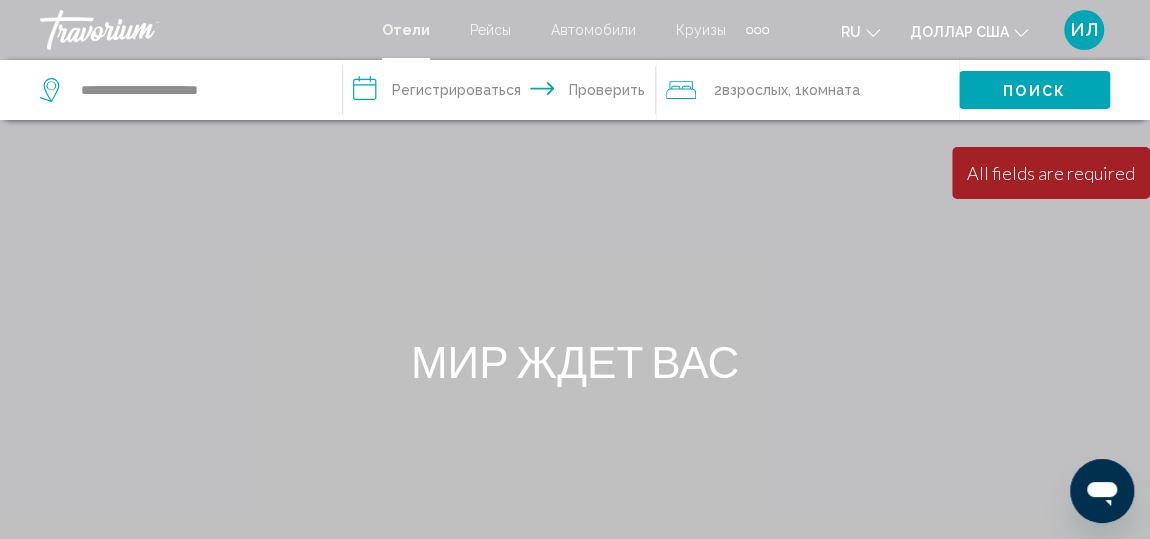 click on "**********" at bounding box center [503, 93] 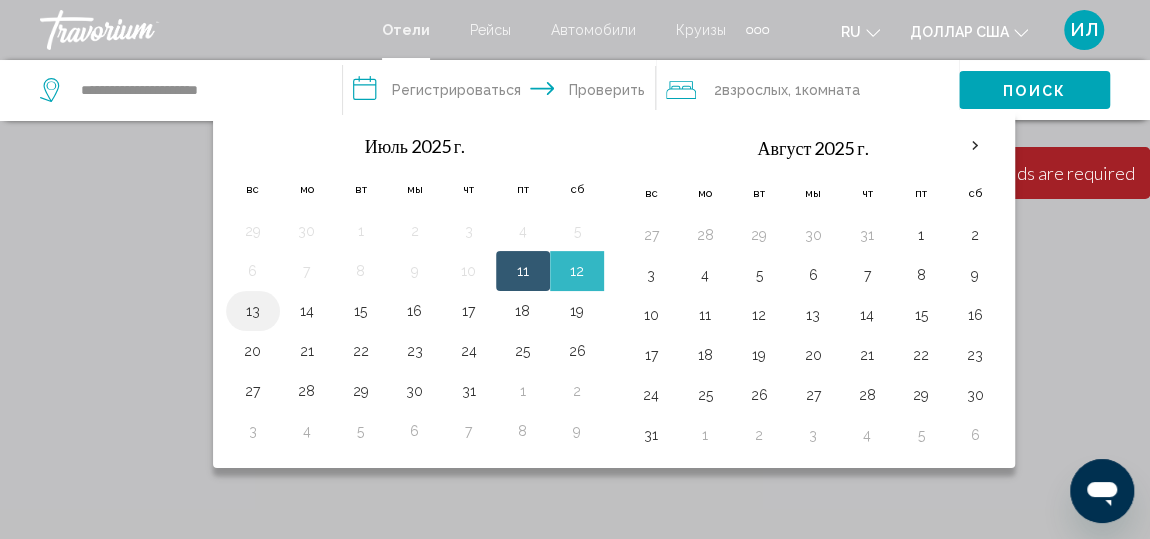 click on "13" at bounding box center (253, 311) 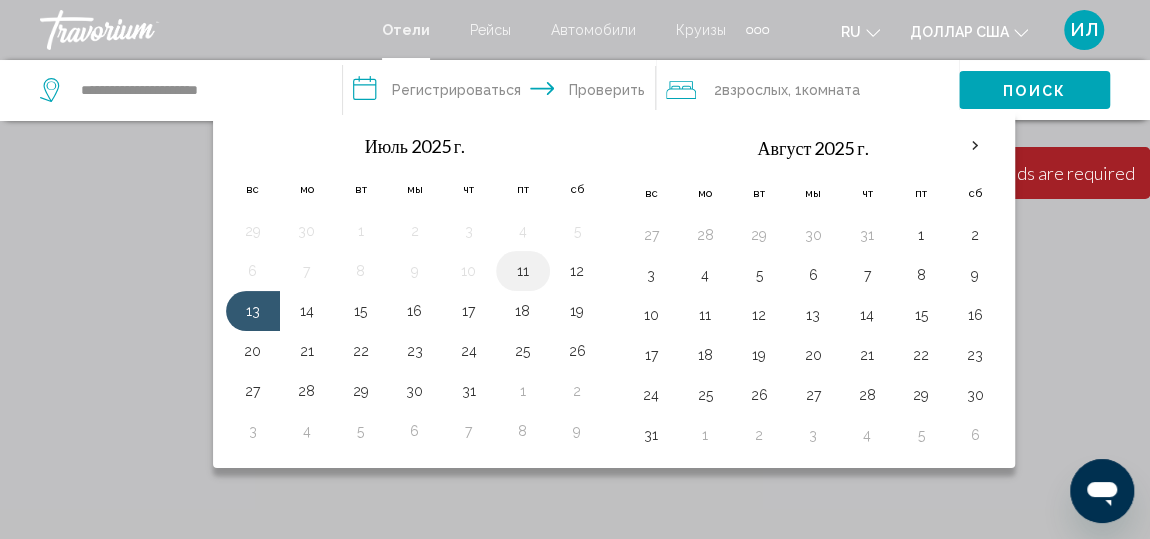 click on "11" at bounding box center (523, 271) 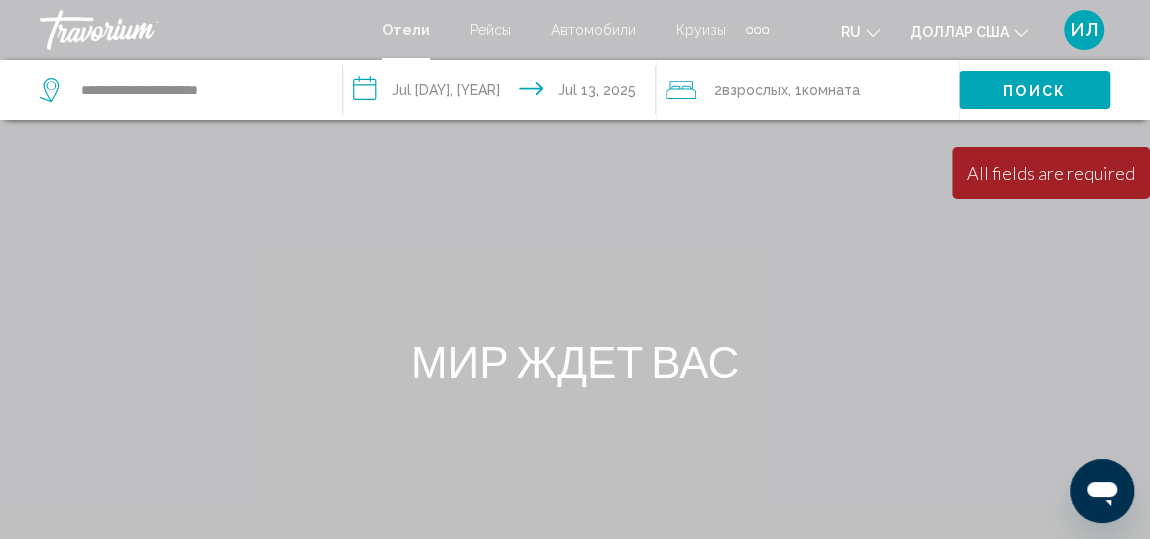 click on "Поиск" at bounding box center (1034, 91) 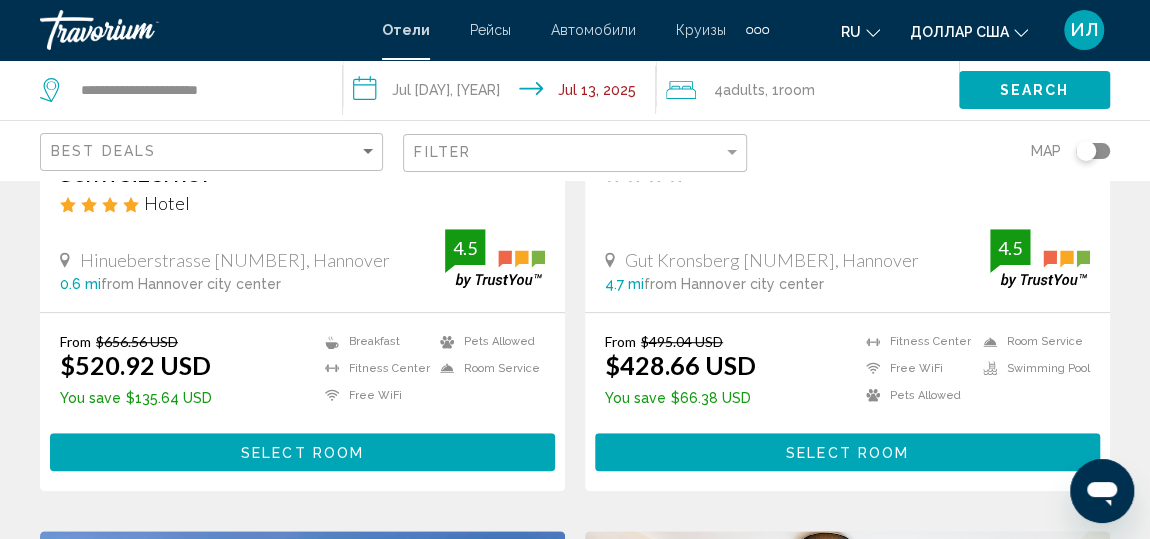 scroll, scrollTop: 474, scrollLeft: 0, axis: vertical 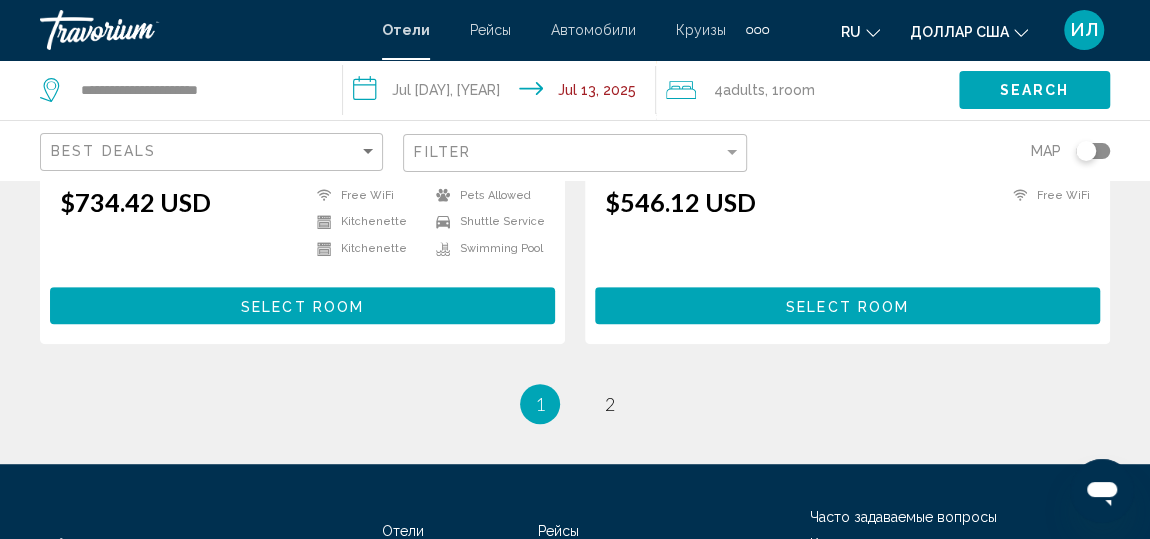 click on "Best Deals" 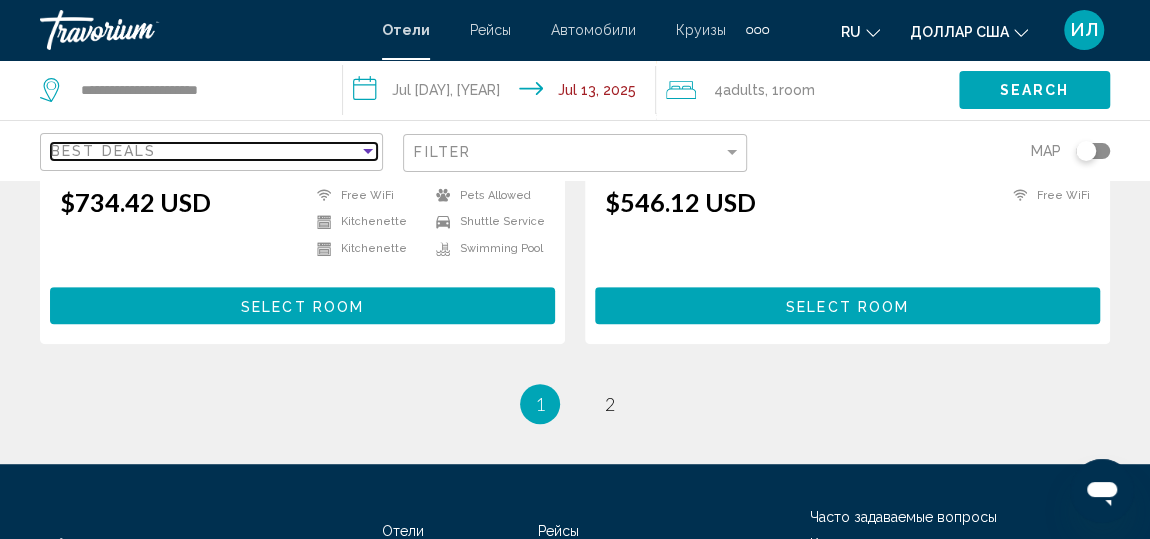 click at bounding box center (368, 151) 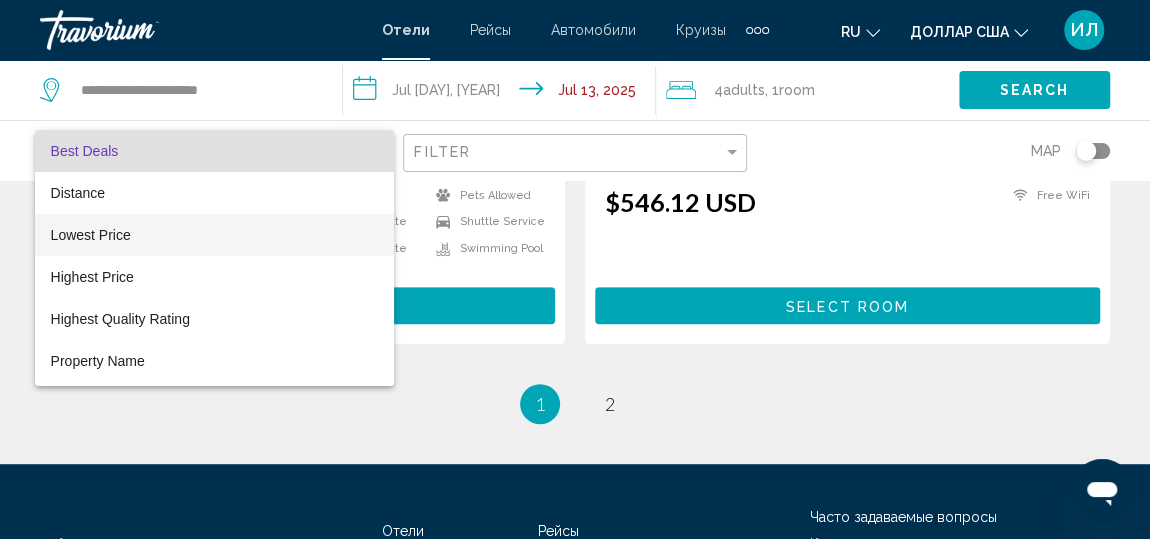 click on "Lowest Price" at bounding box center (214, 235) 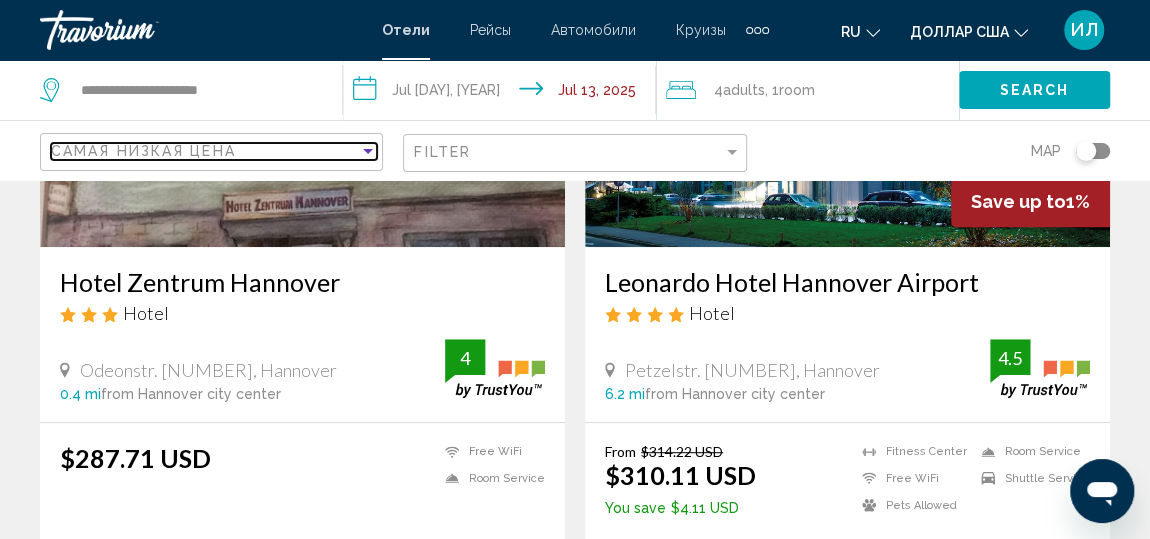 scroll, scrollTop: 351, scrollLeft: 0, axis: vertical 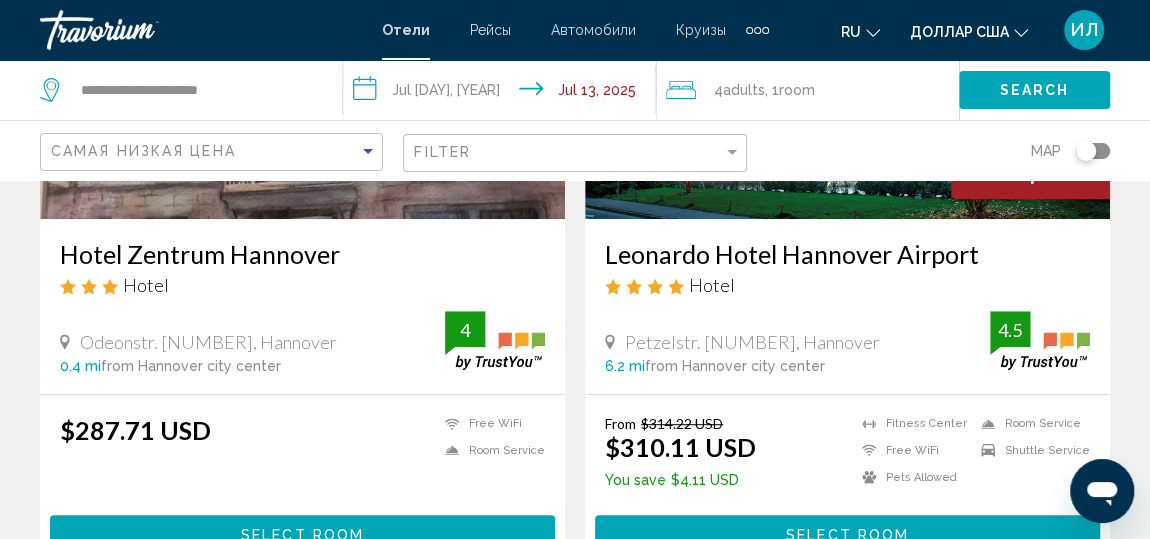 click on "Select Room" at bounding box center (302, 533) 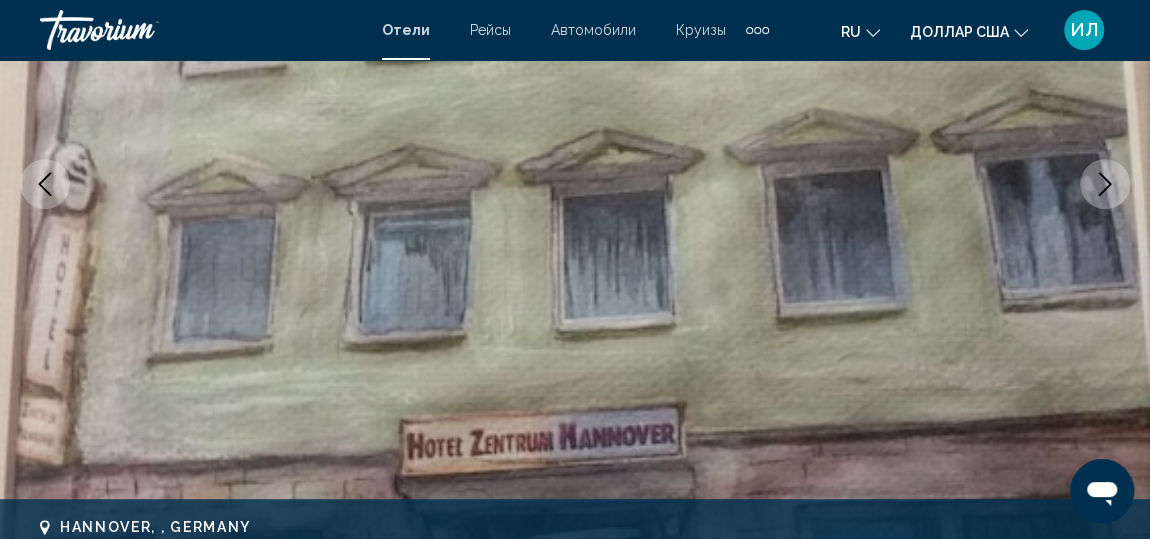 scroll, scrollTop: 265, scrollLeft: 0, axis: vertical 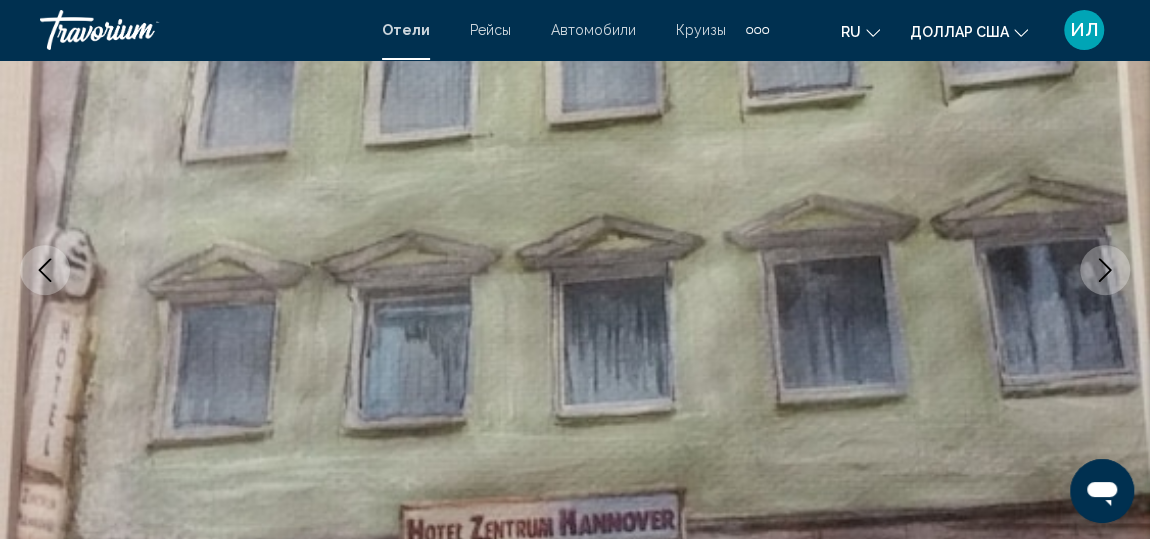 click 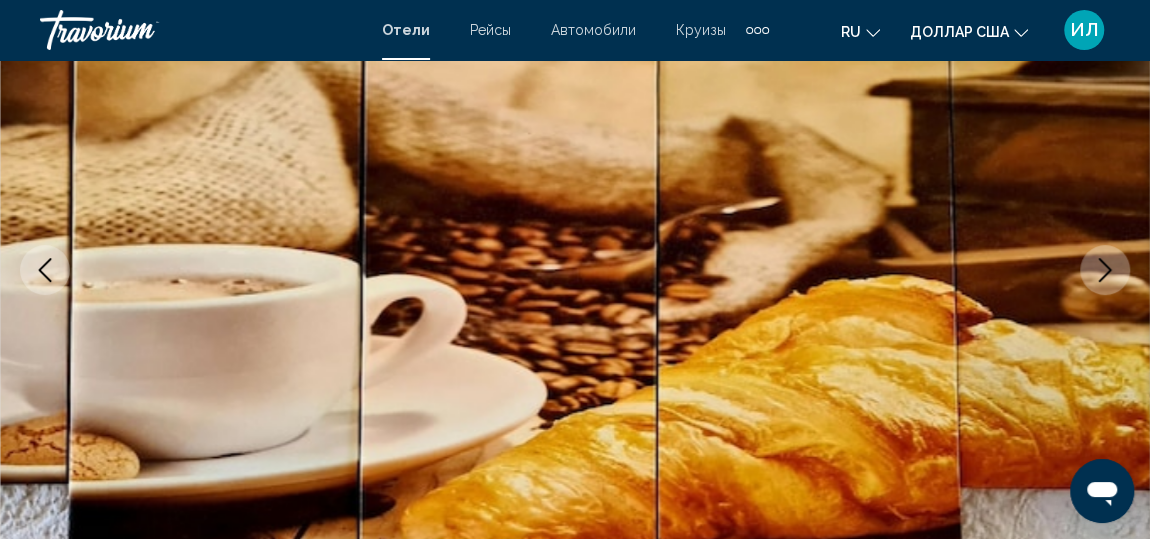 click 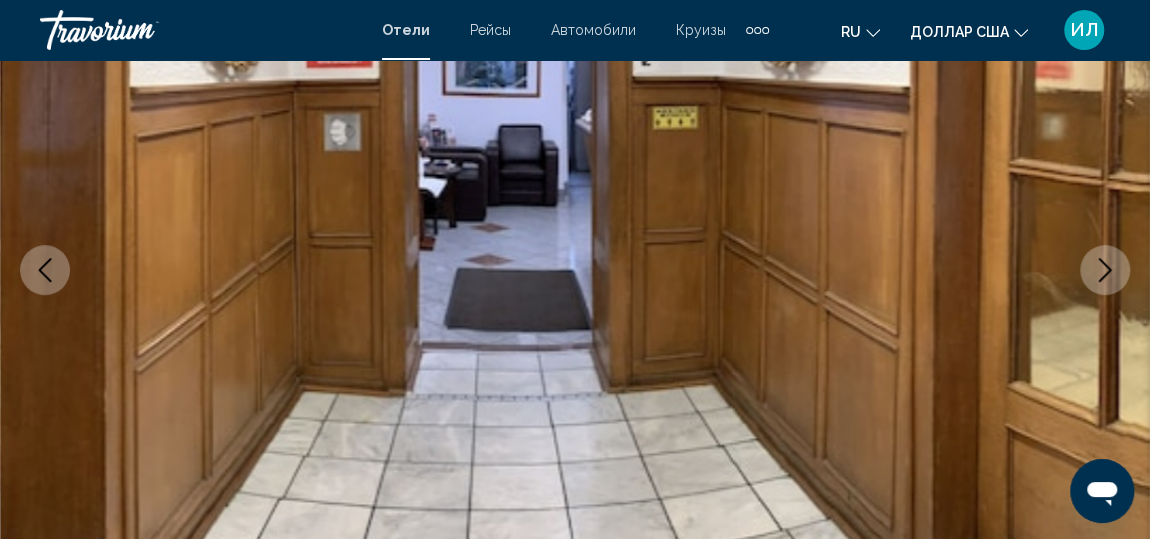 click 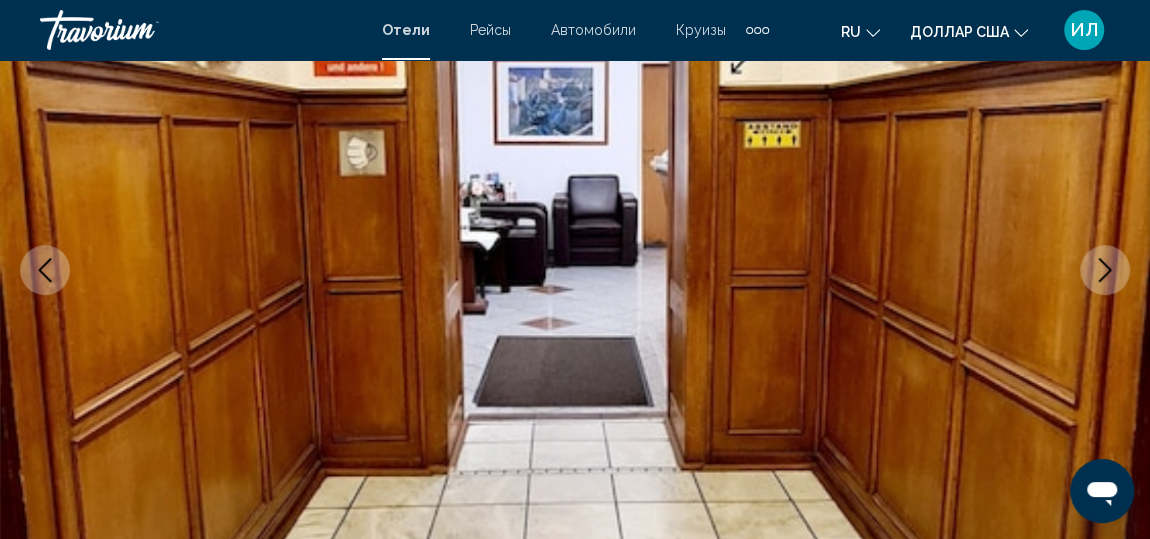click 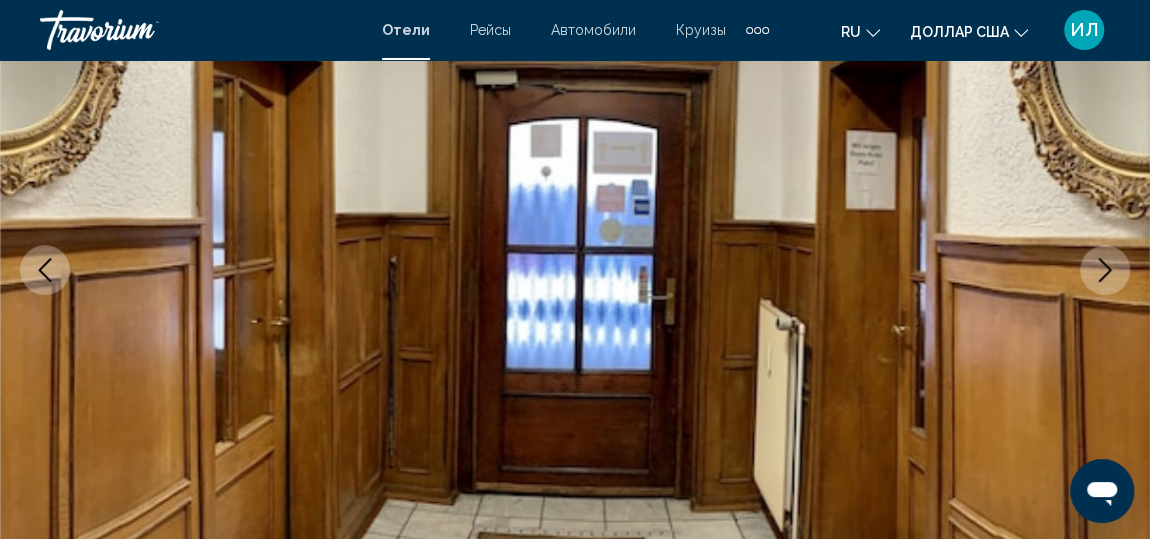 click 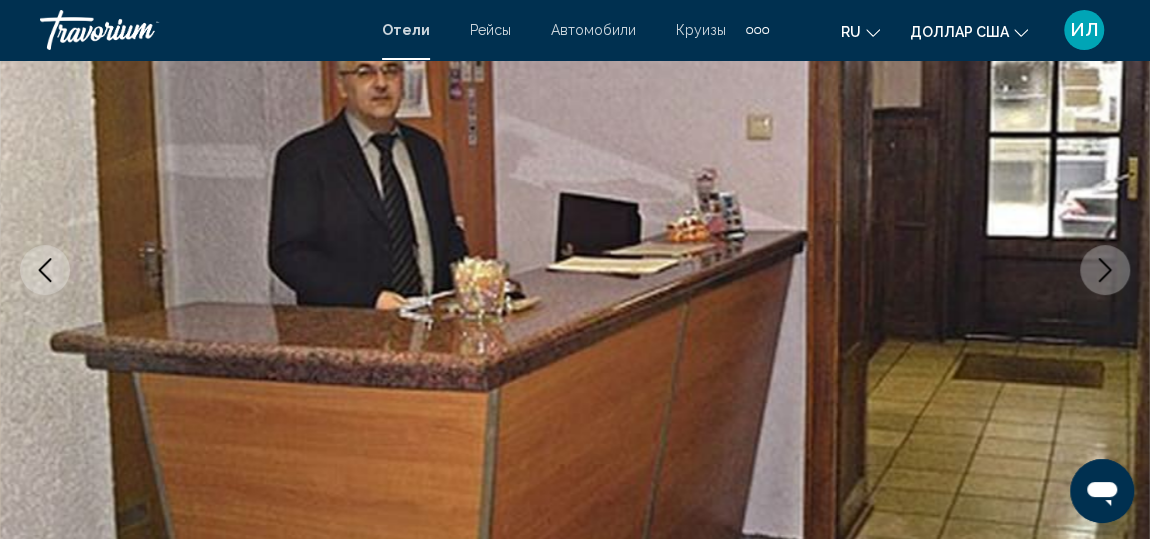 click 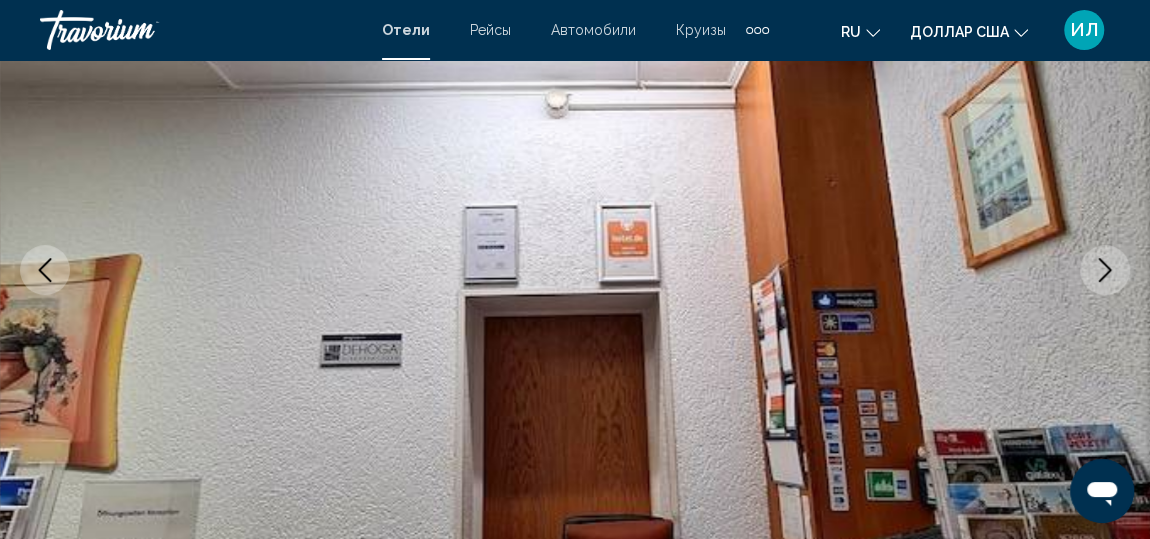 click 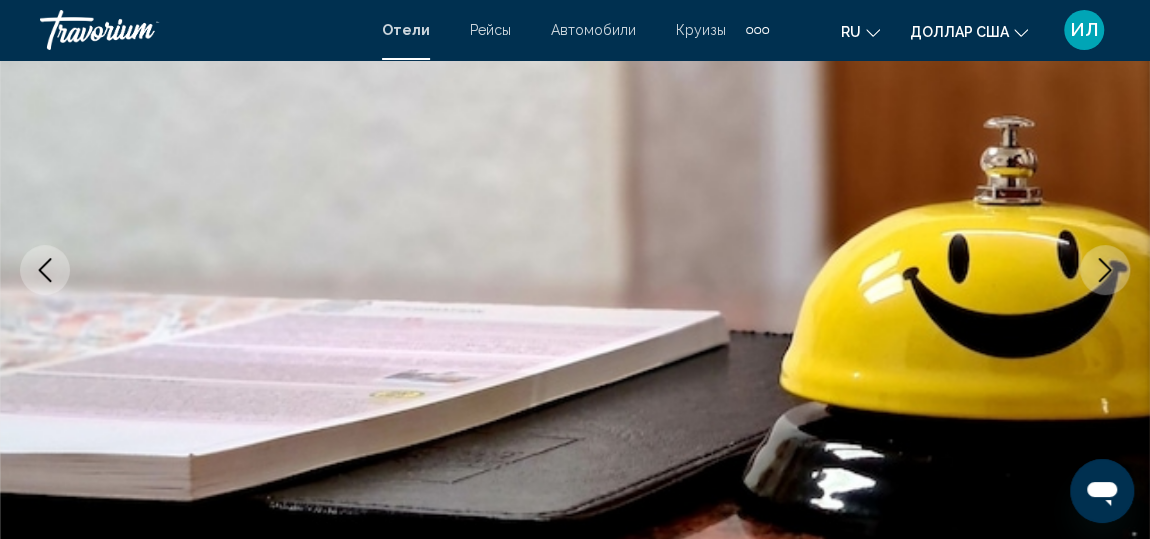 click 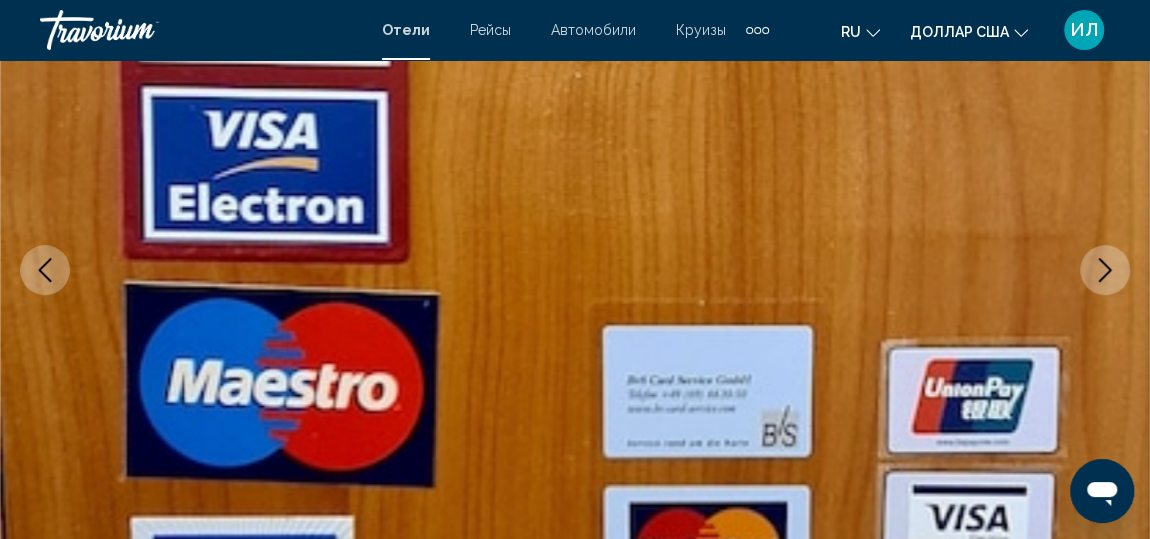 click 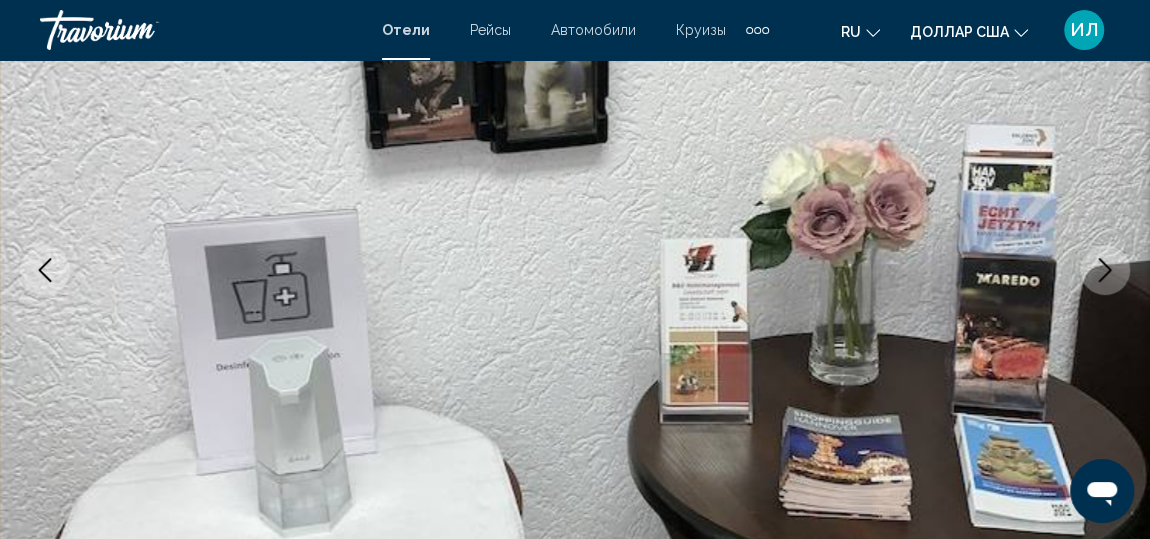 click 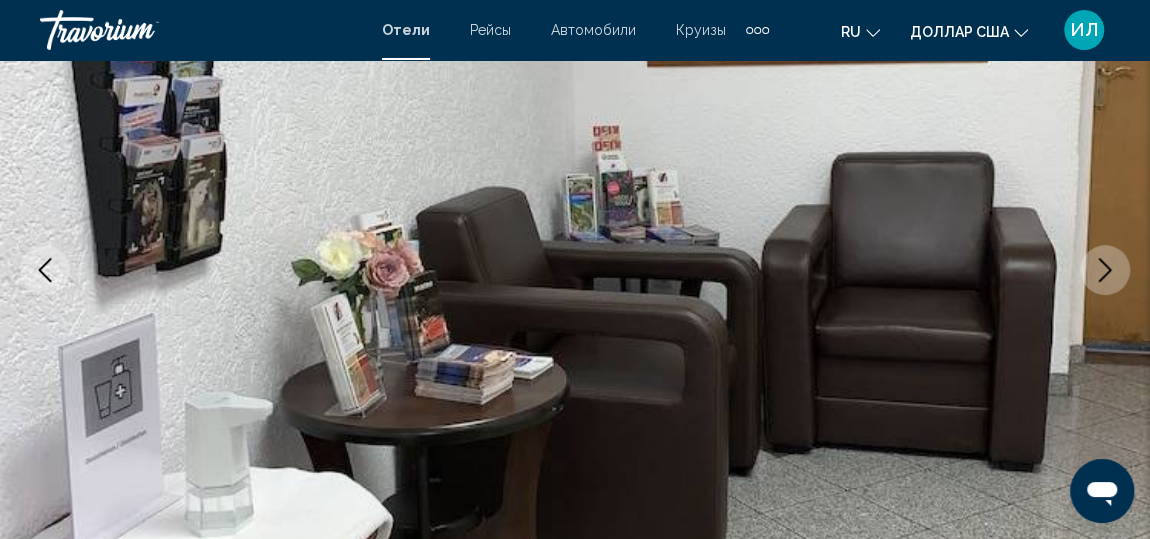 click 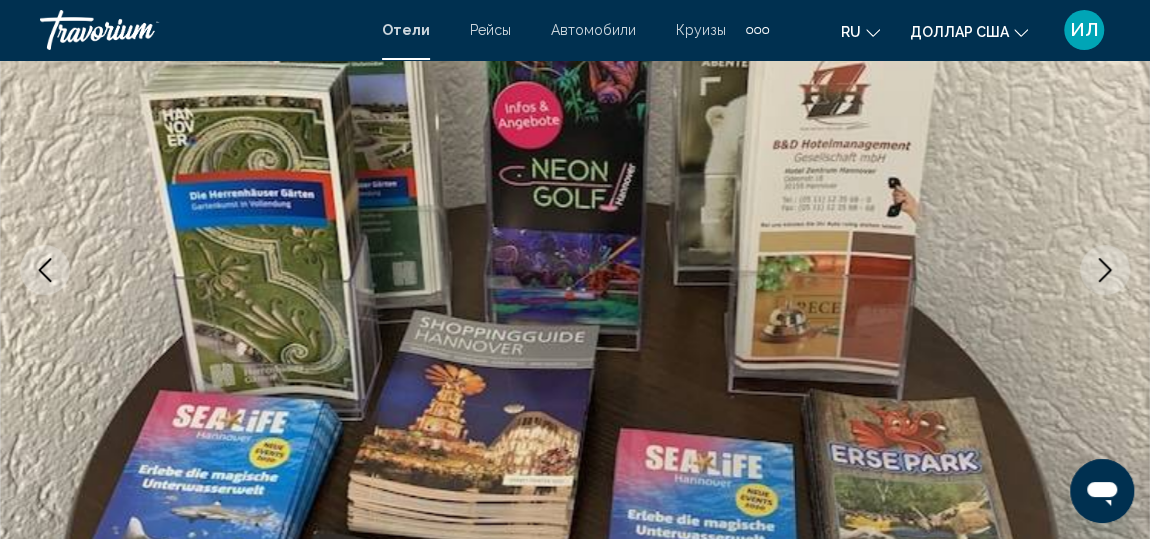 click 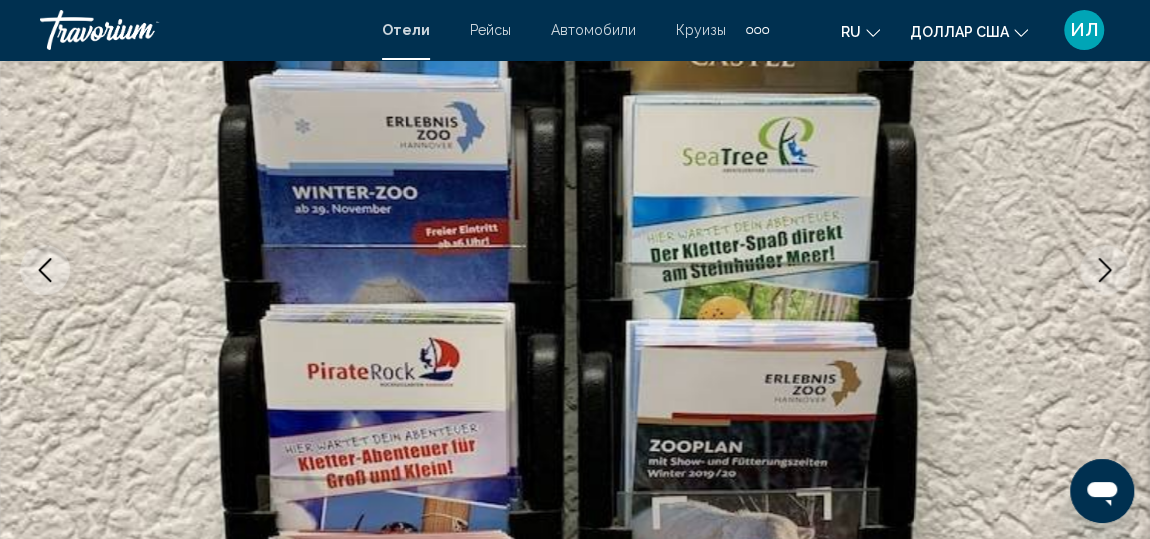 click 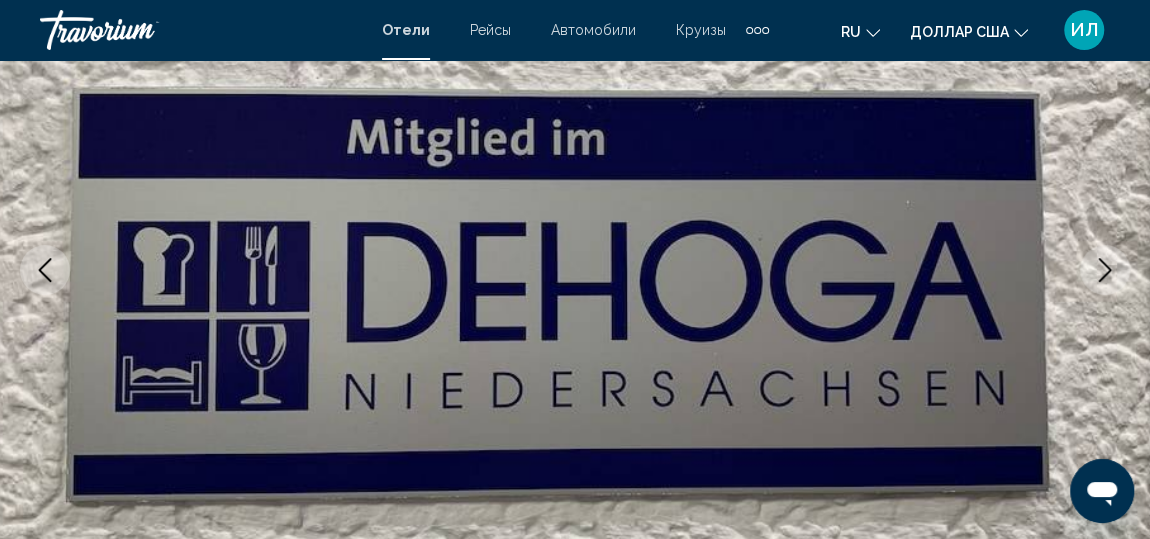 click 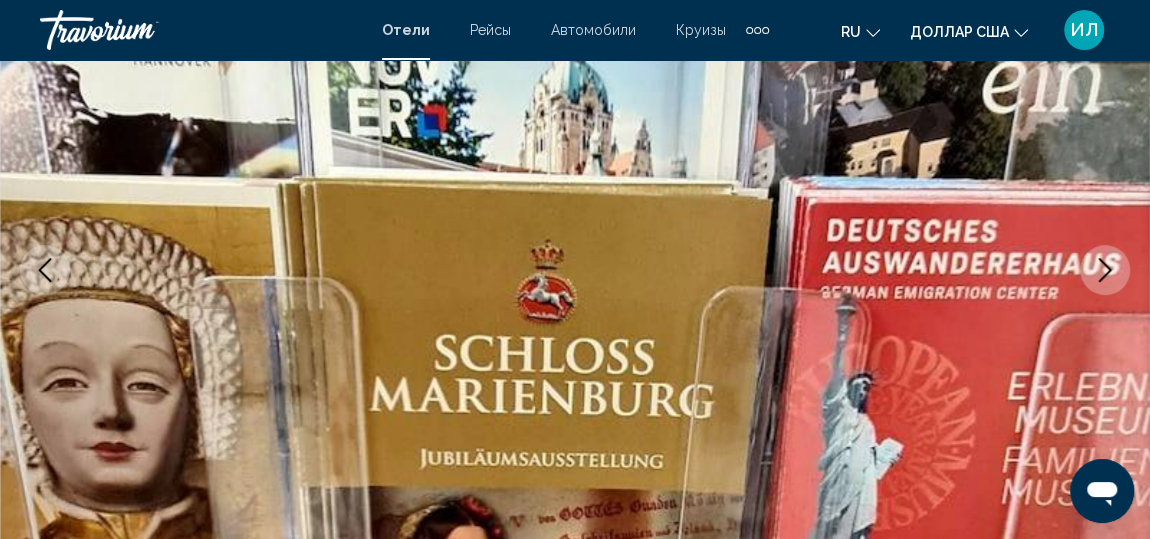 click 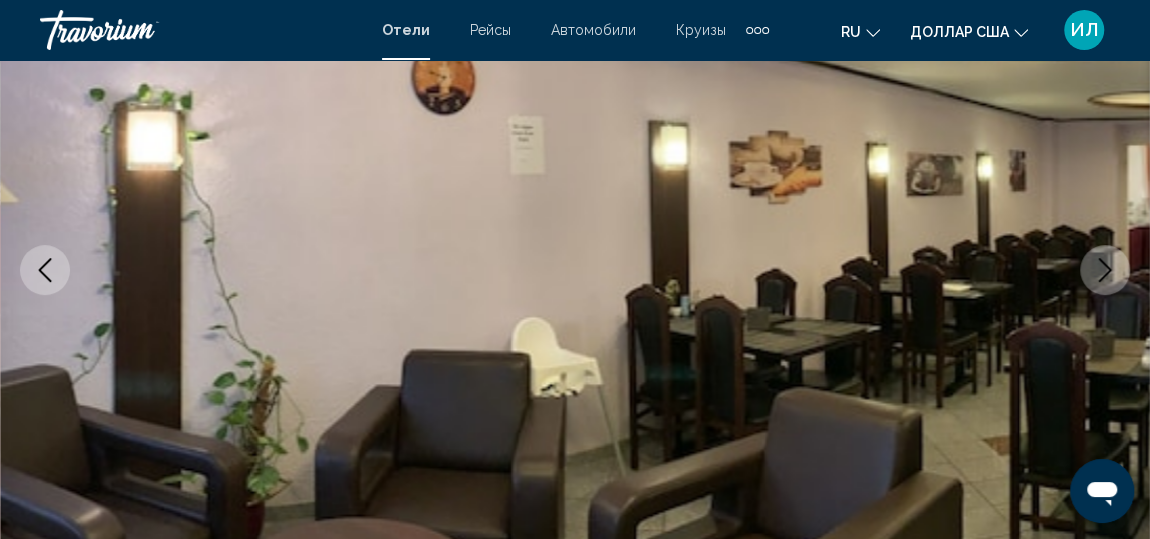 click 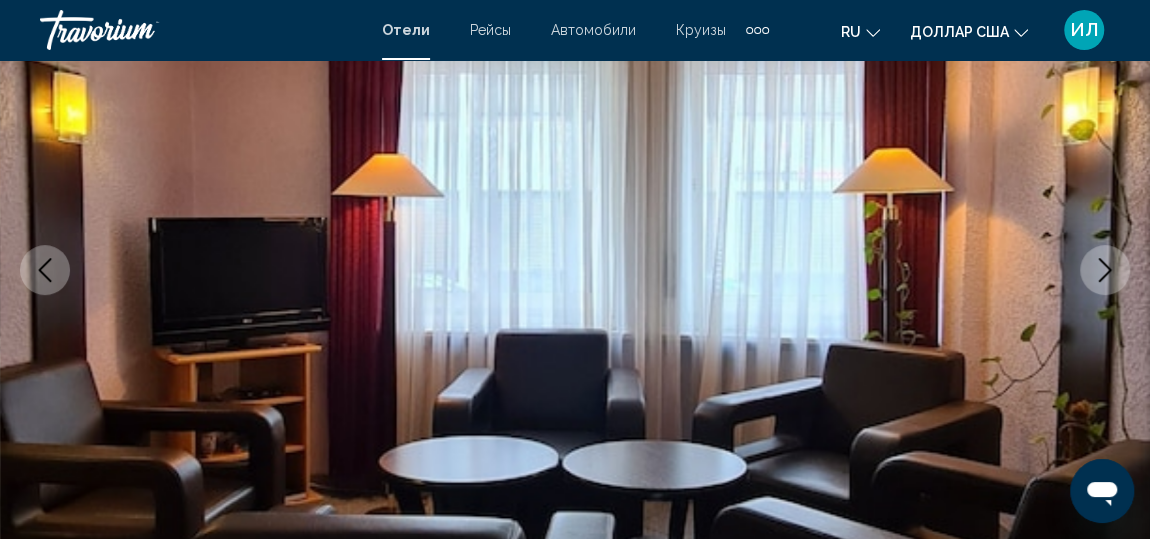 click 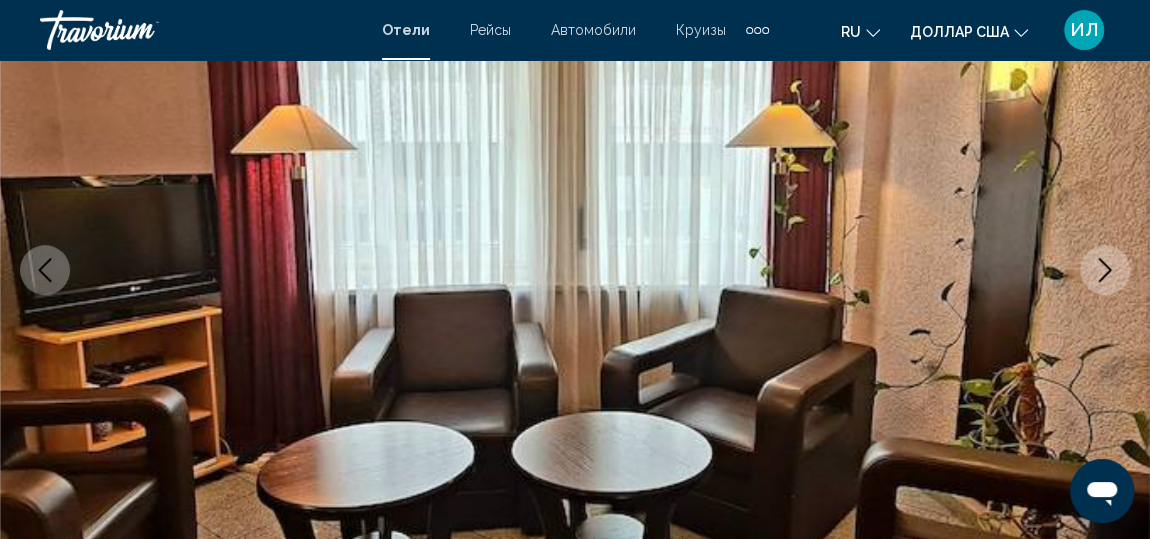 click 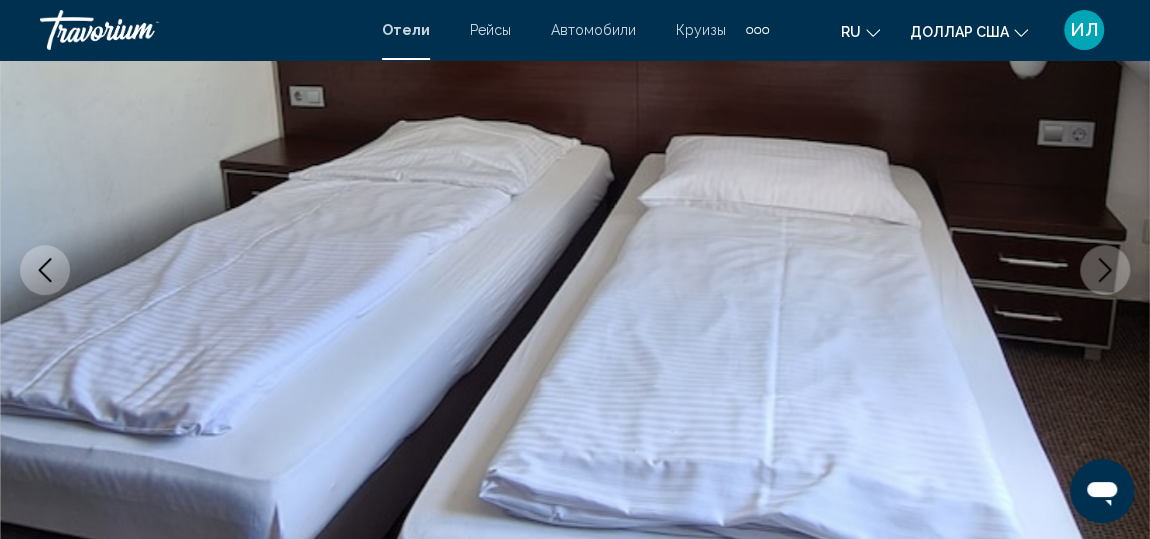 click 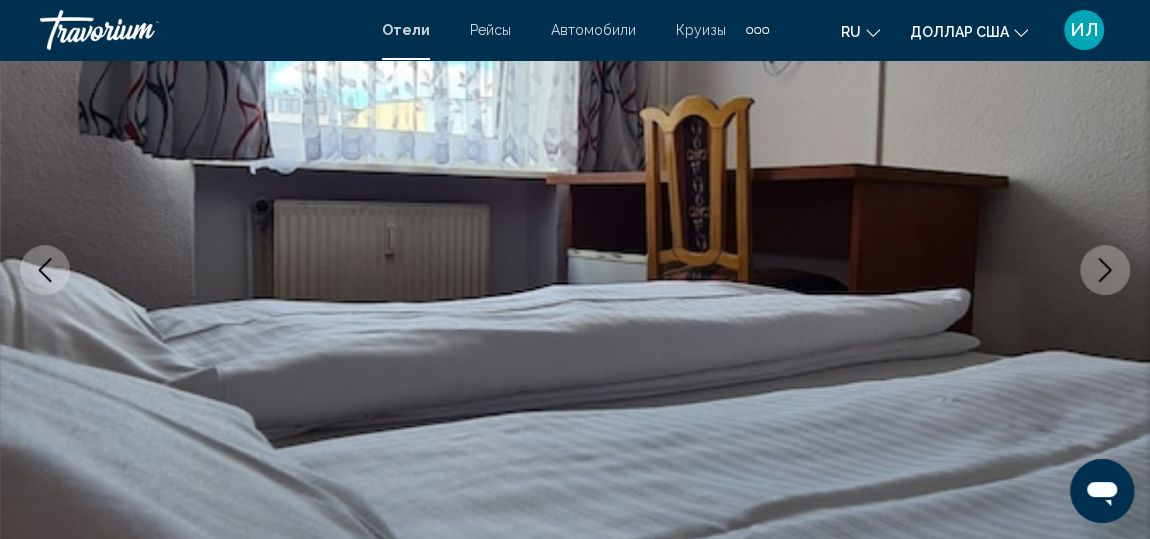 click 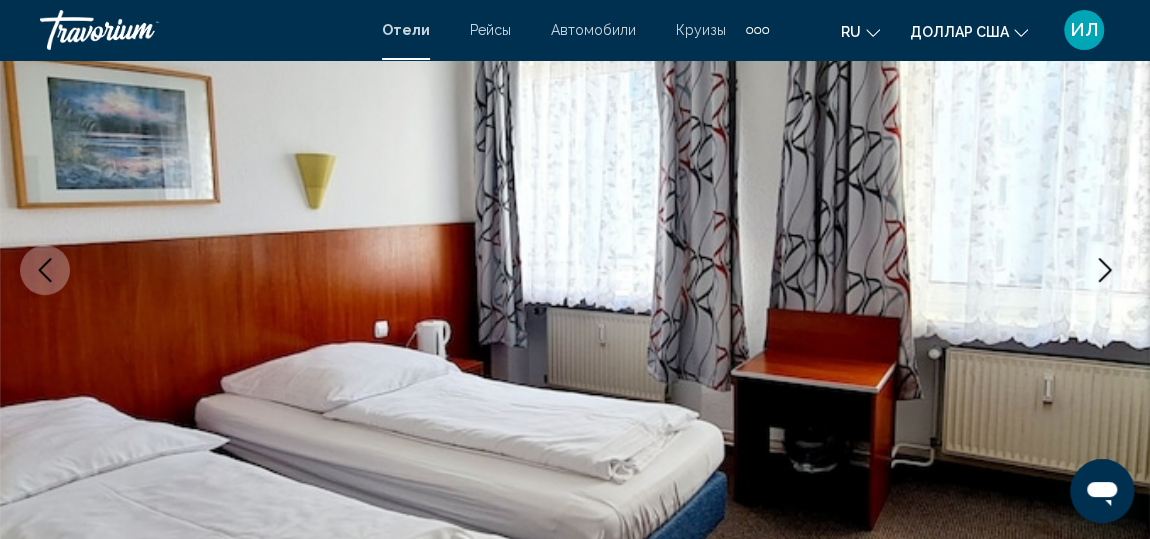 click 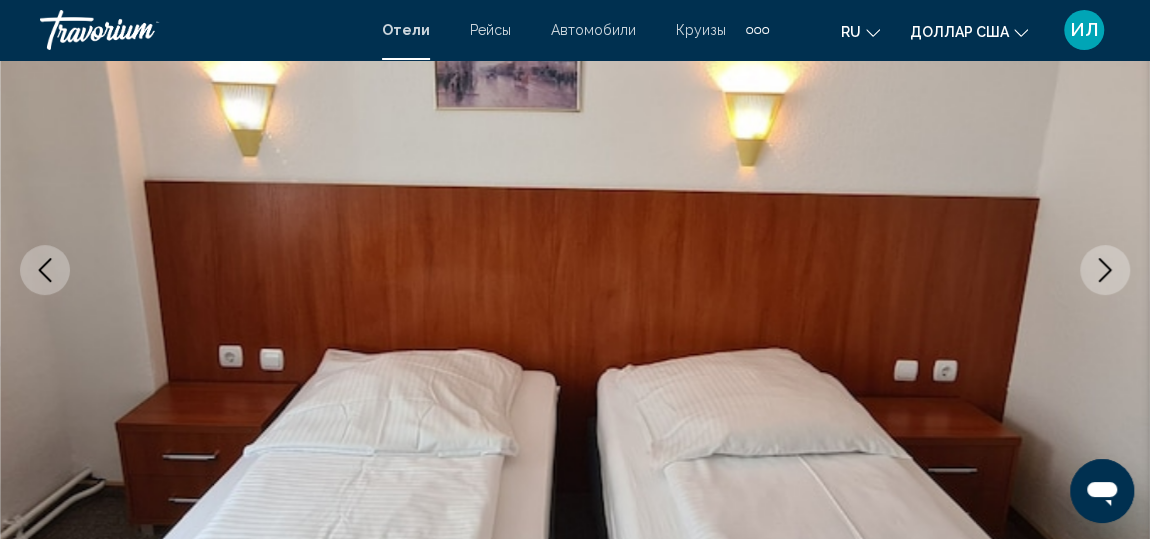 click 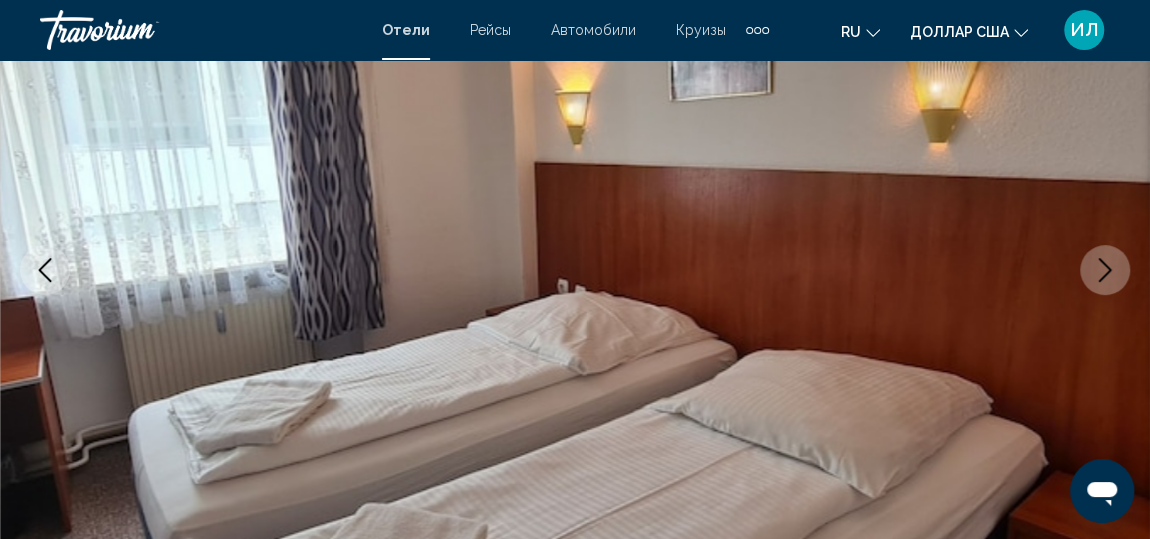 click 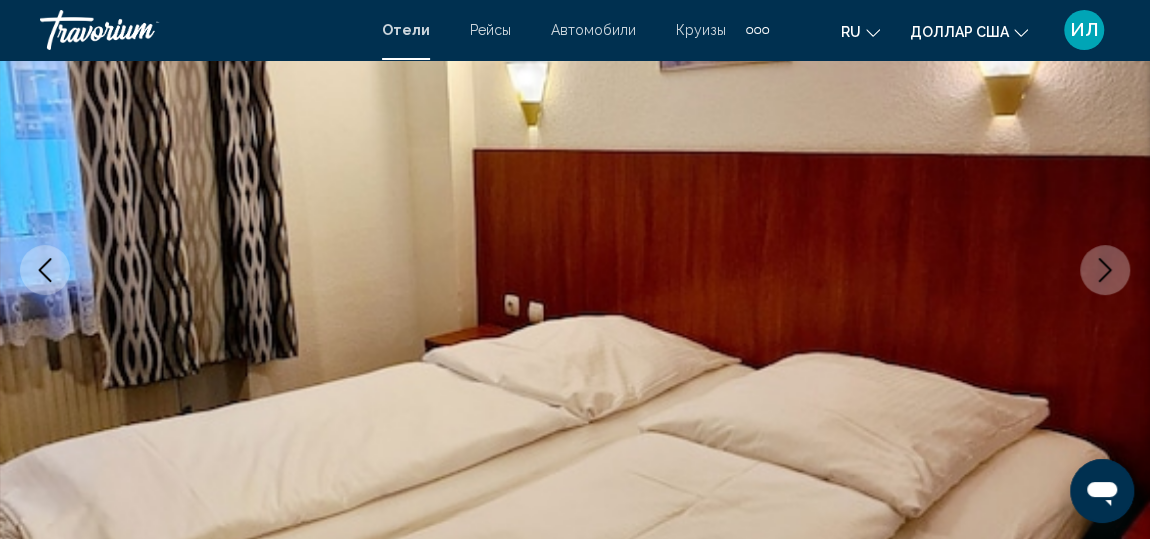 click 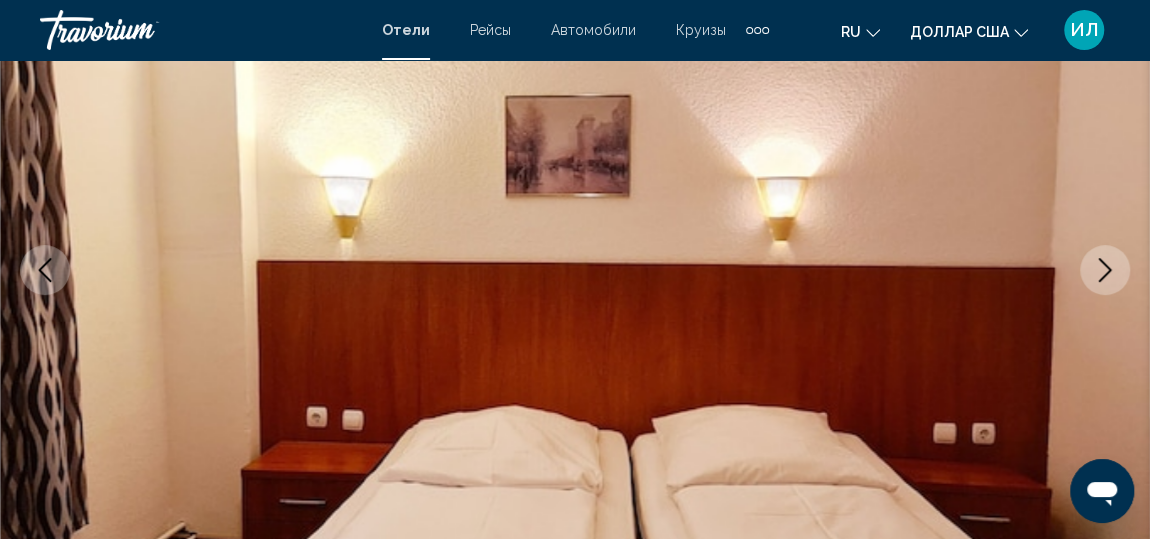 click 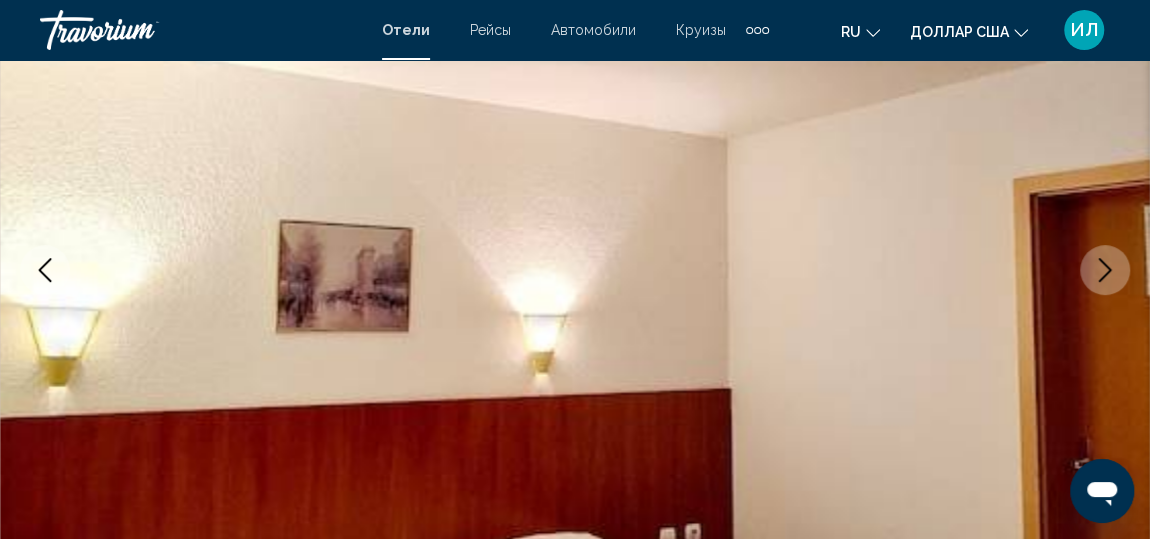 click 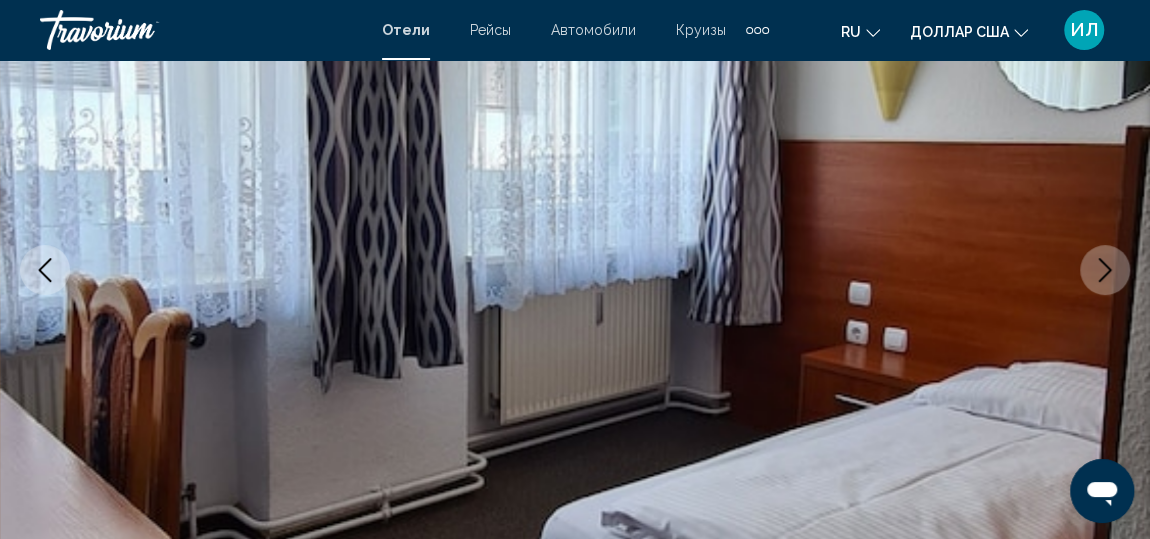 click 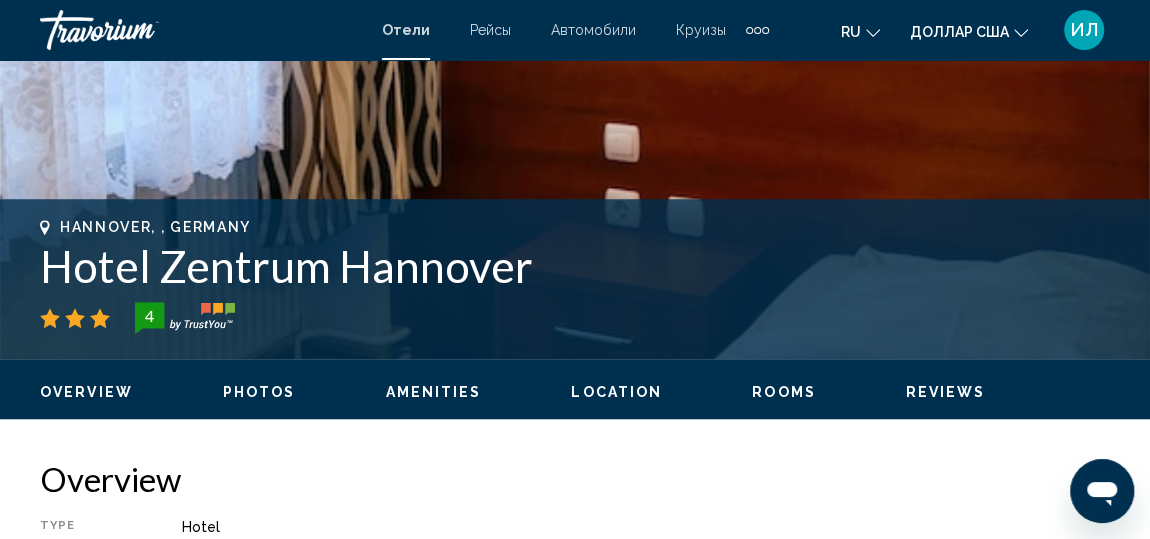 scroll, scrollTop: 724, scrollLeft: 0, axis: vertical 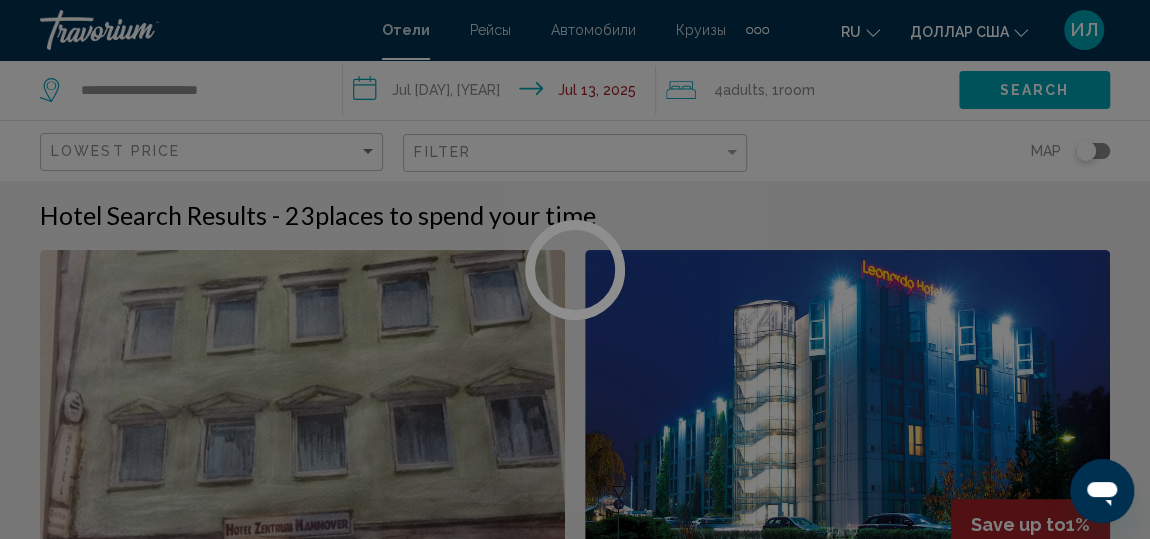 click at bounding box center (575, 269) 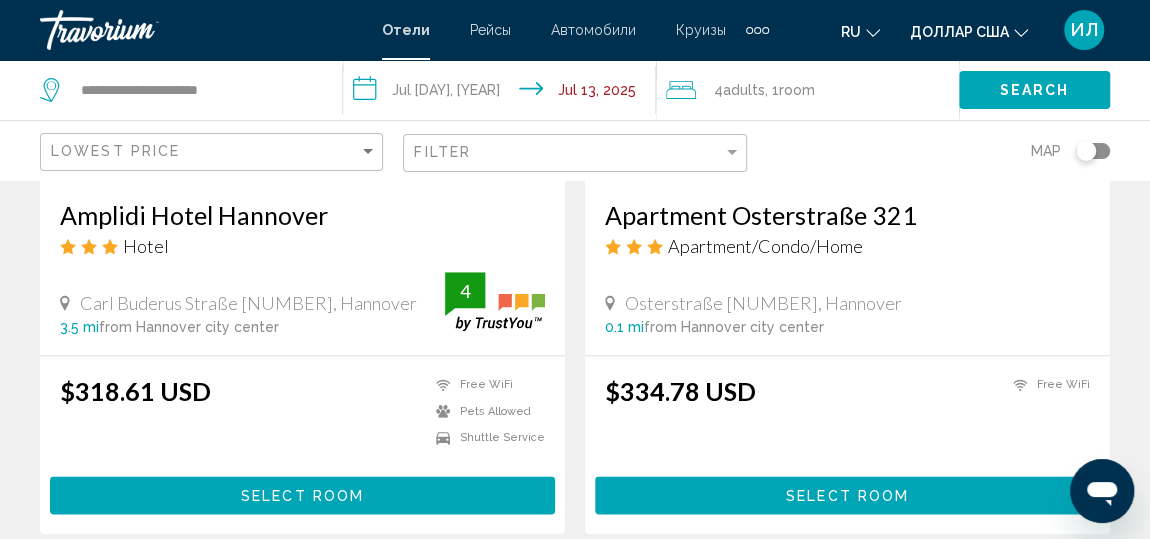 scroll, scrollTop: 1132, scrollLeft: 0, axis: vertical 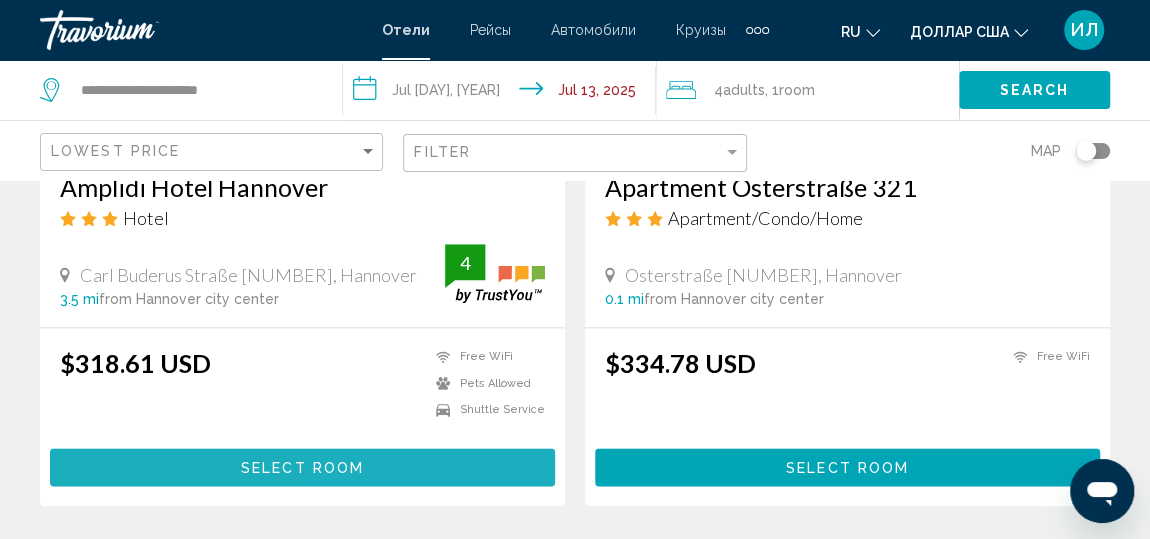 click on "Select Room" at bounding box center (302, 466) 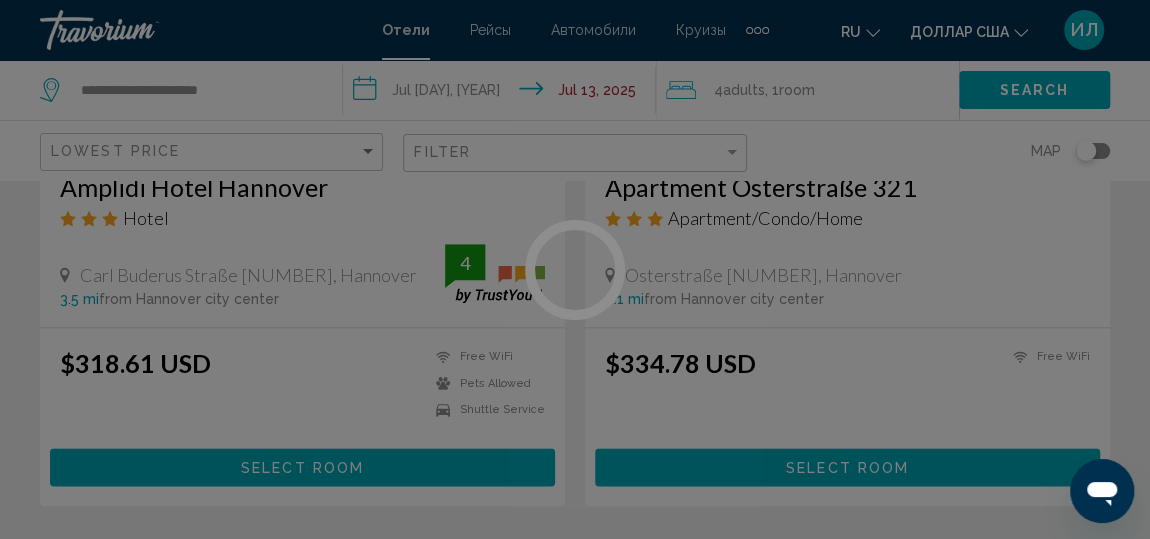 scroll, scrollTop: 265, scrollLeft: 0, axis: vertical 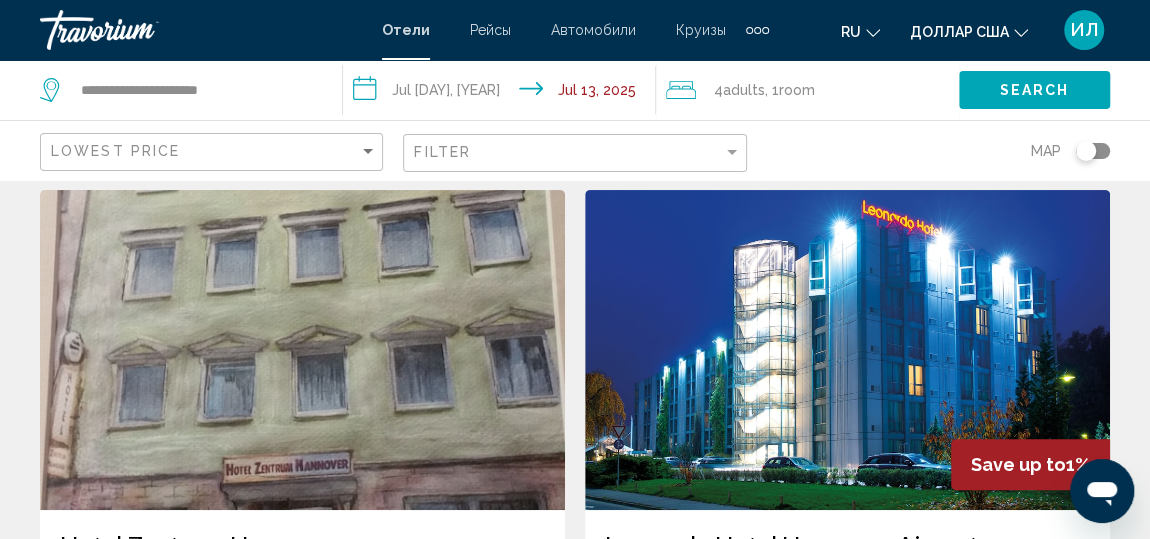 click on "**********" at bounding box center (503, 93) 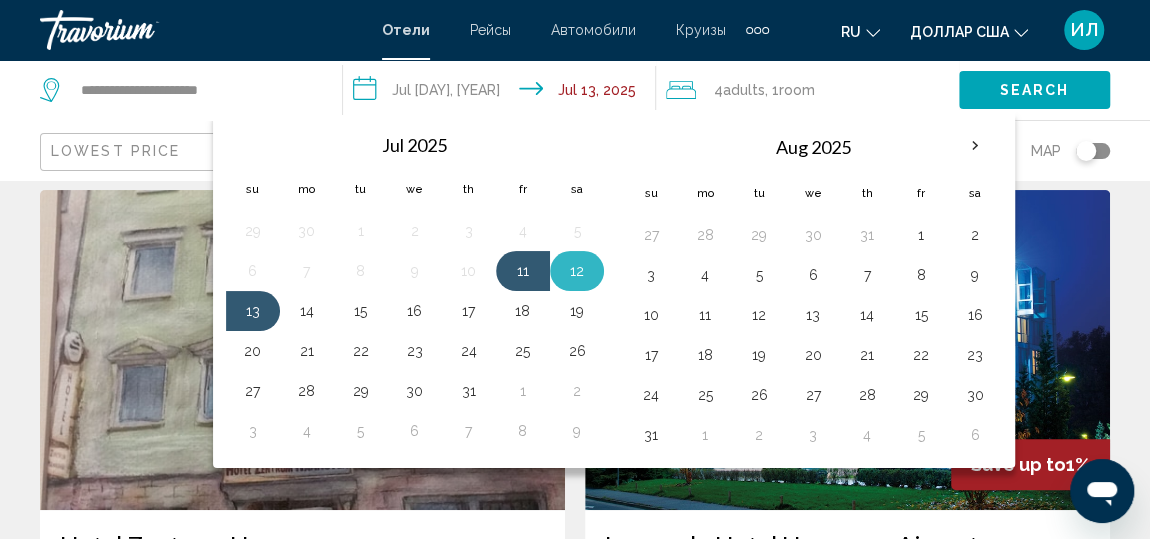 click on "12" at bounding box center [577, 271] 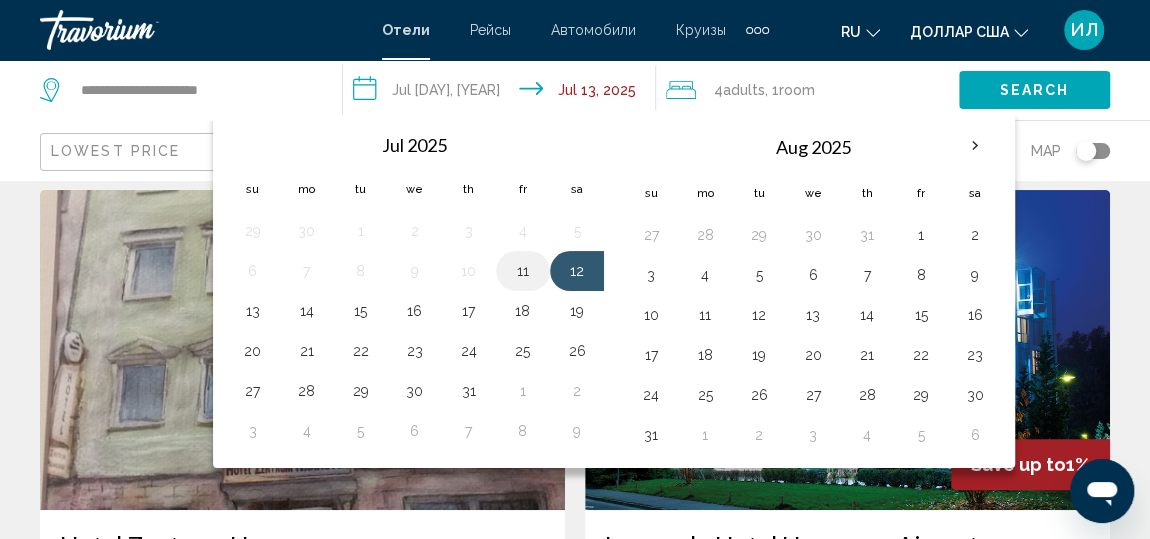 click on "11" at bounding box center (523, 271) 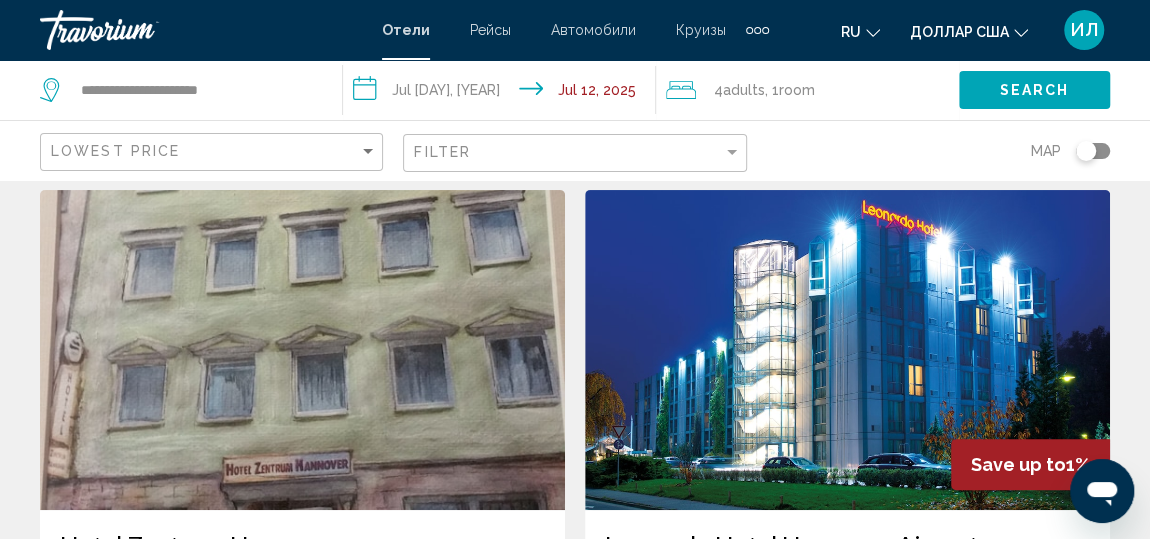 click on "Search" 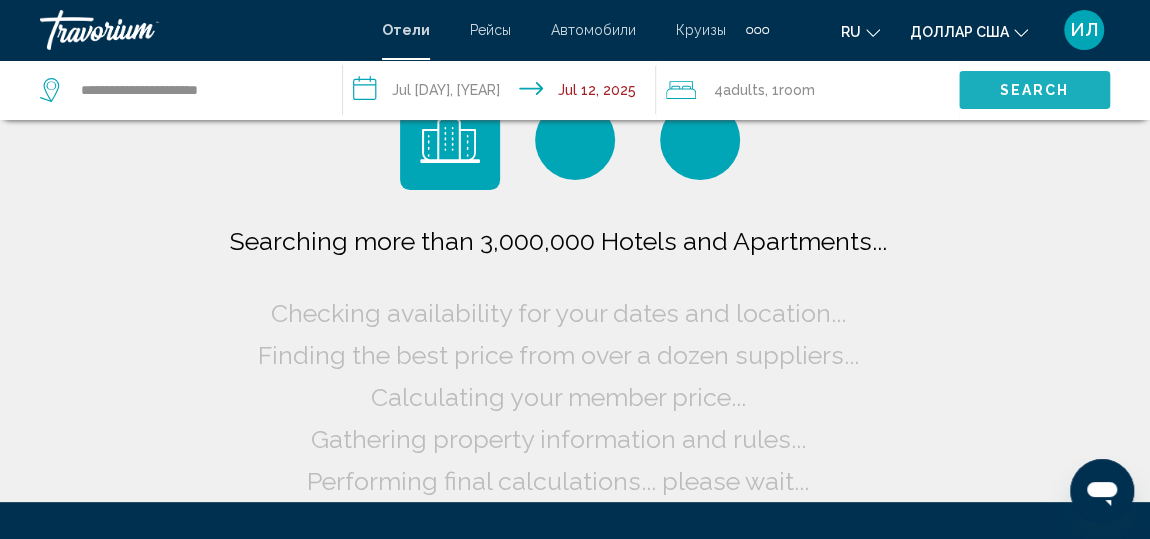 scroll, scrollTop: 0, scrollLeft: 0, axis: both 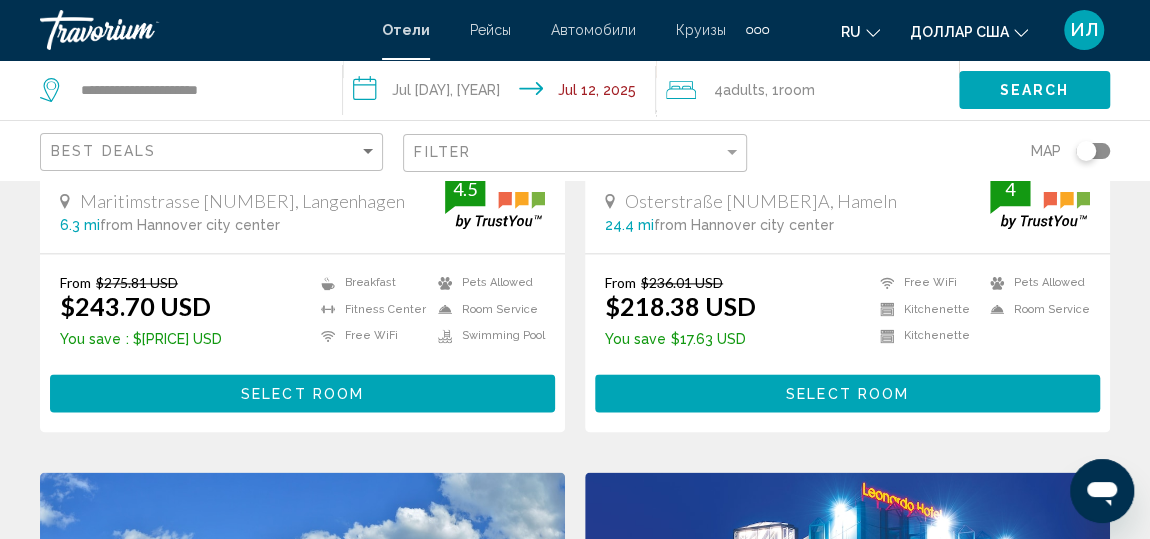 click on "Select Room" at bounding box center (302, 392) 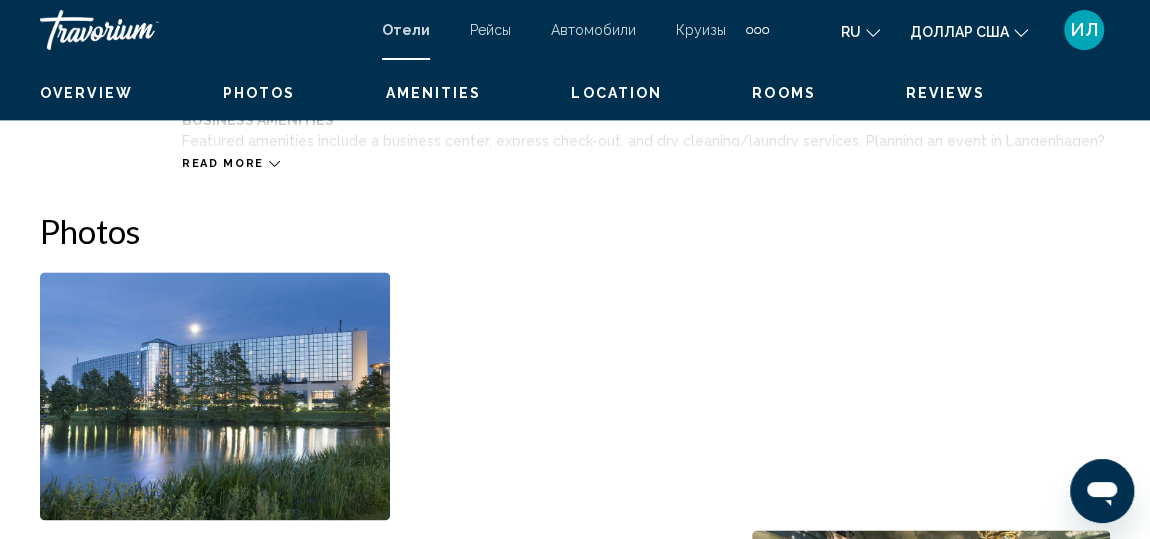 scroll, scrollTop: 265, scrollLeft: 0, axis: vertical 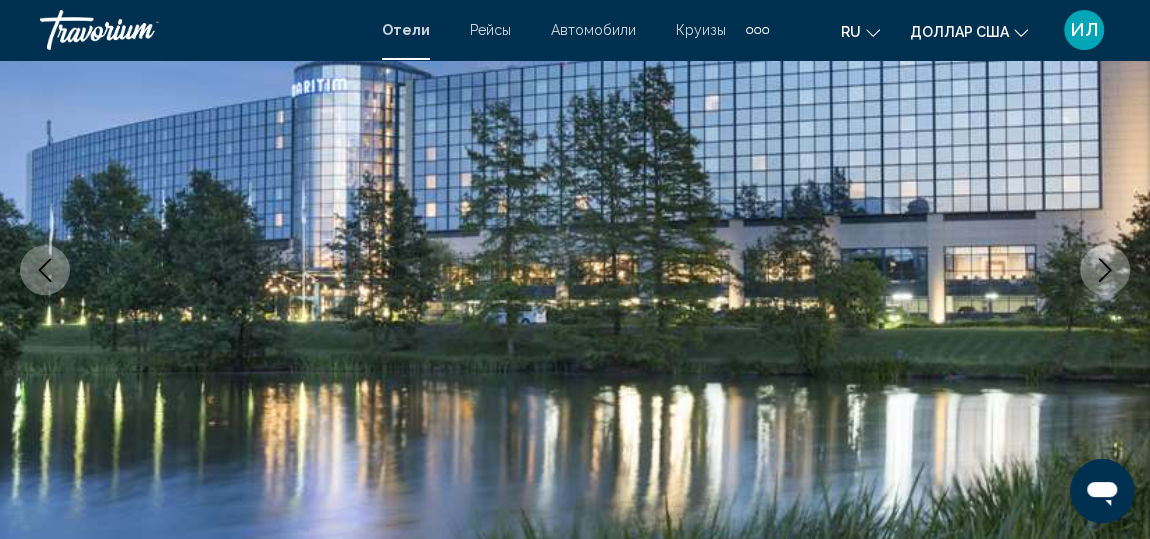 click at bounding box center (1105, 270) 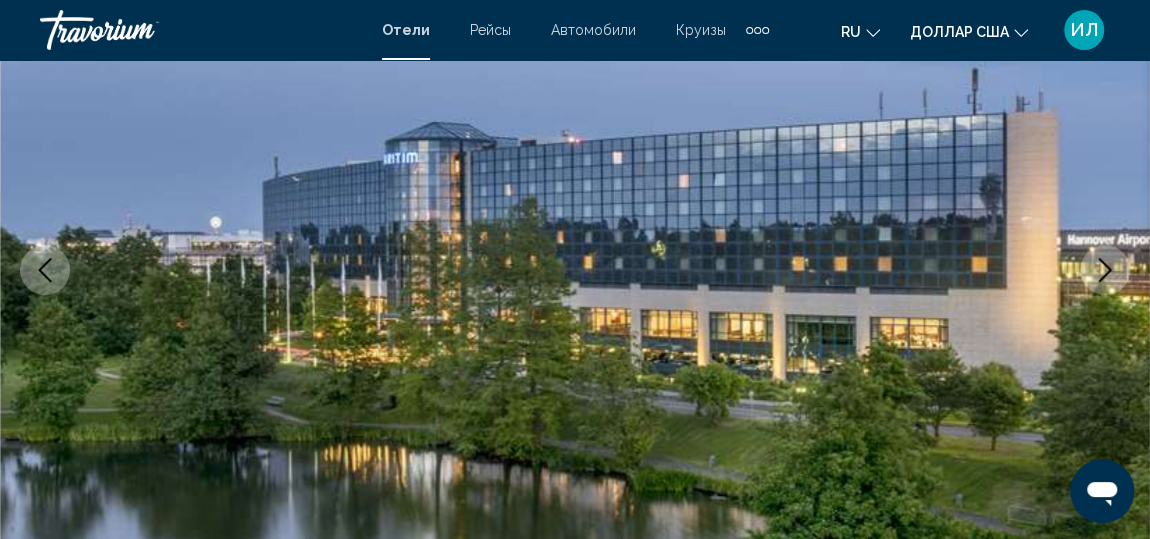 click at bounding box center [1105, 270] 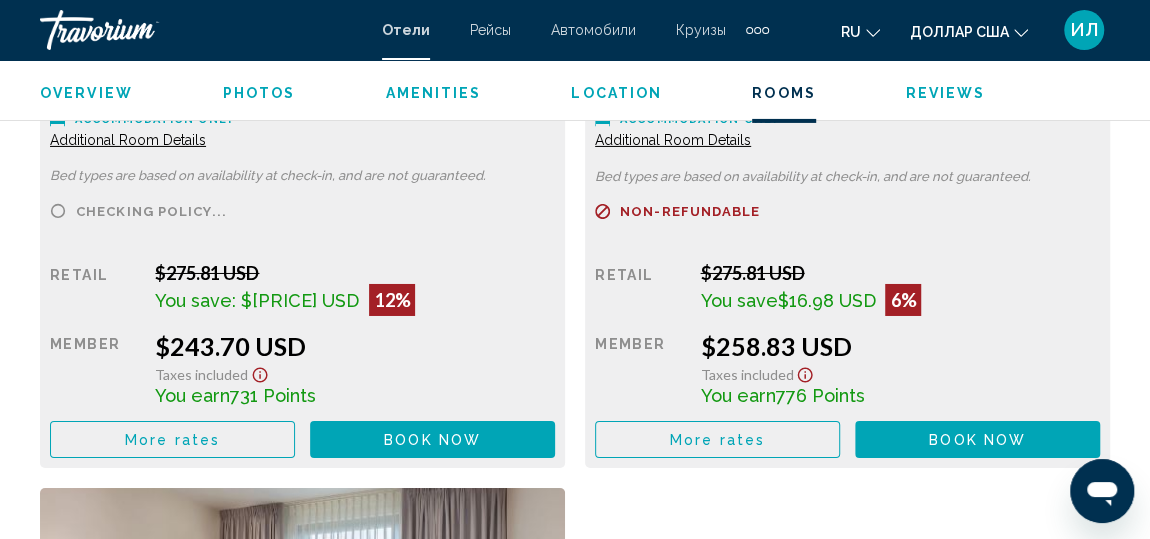 scroll, scrollTop: 3389, scrollLeft: 0, axis: vertical 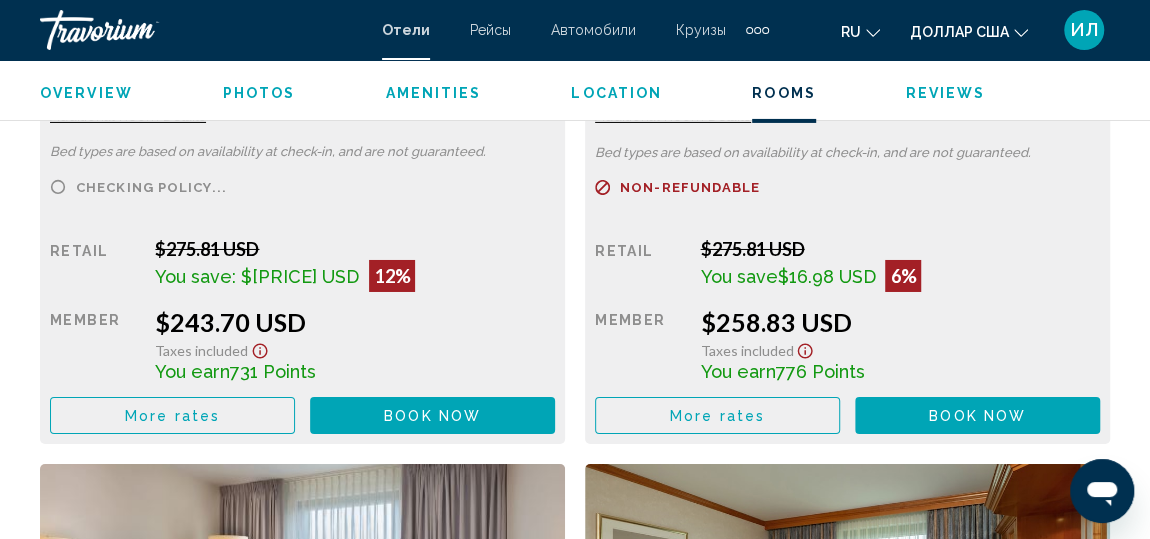 click on "Retail  $275.81 USD  You save  $32.11 USD  12%  when you redeem    Member  $243.70 USD  Taxes included
You earn  731  Points  More rates Book now No longer available" at bounding box center [302, 336] 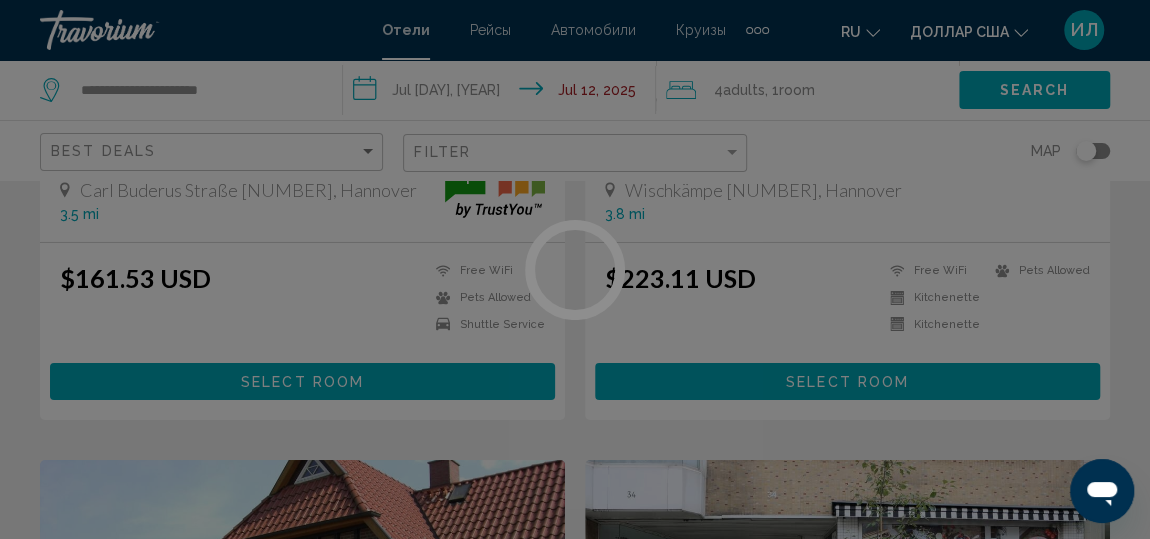 scroll, scrollTop: 0, scrollLeft: 0, axis: both 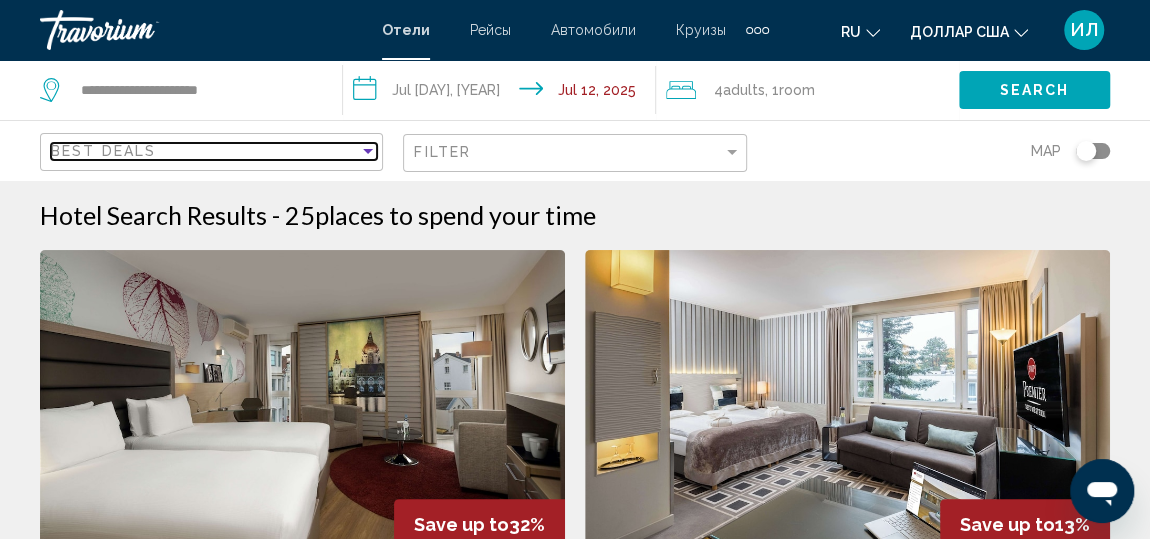 click at bounding box center (368, 151) 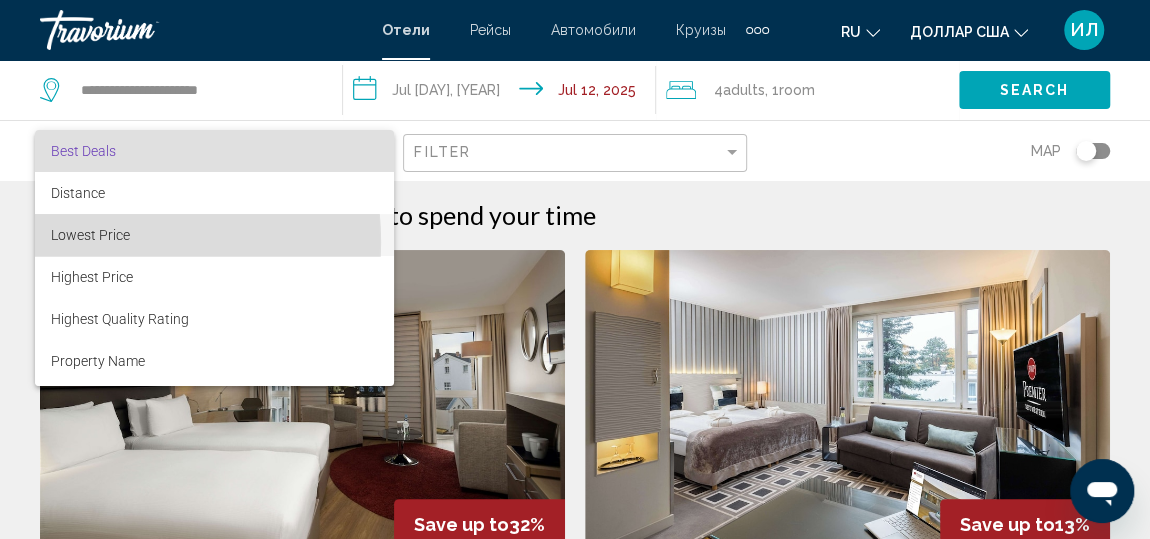 click on "Lowest Price" at bounding box center [90, 235] 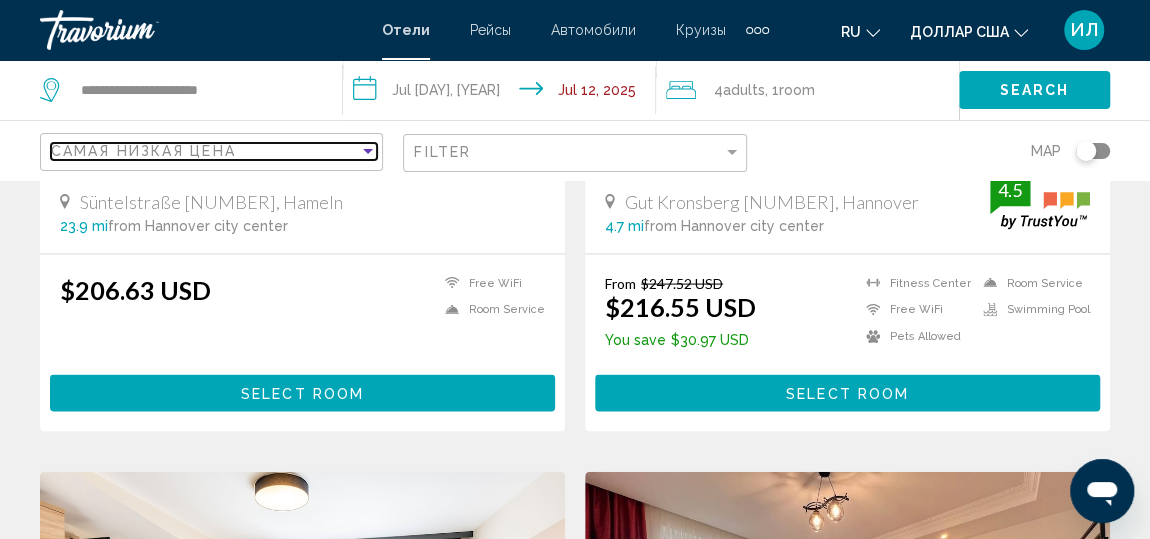scroll, scrollTop: 0, scrollLeft: 0, axis: both 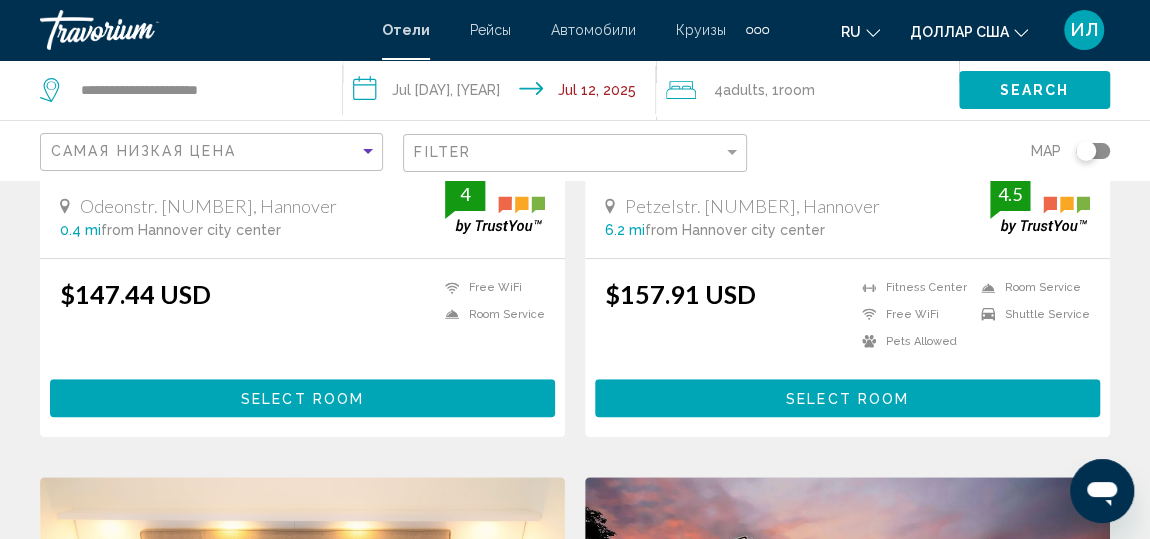 click on "Select Room" at bounding box center [847, 399] 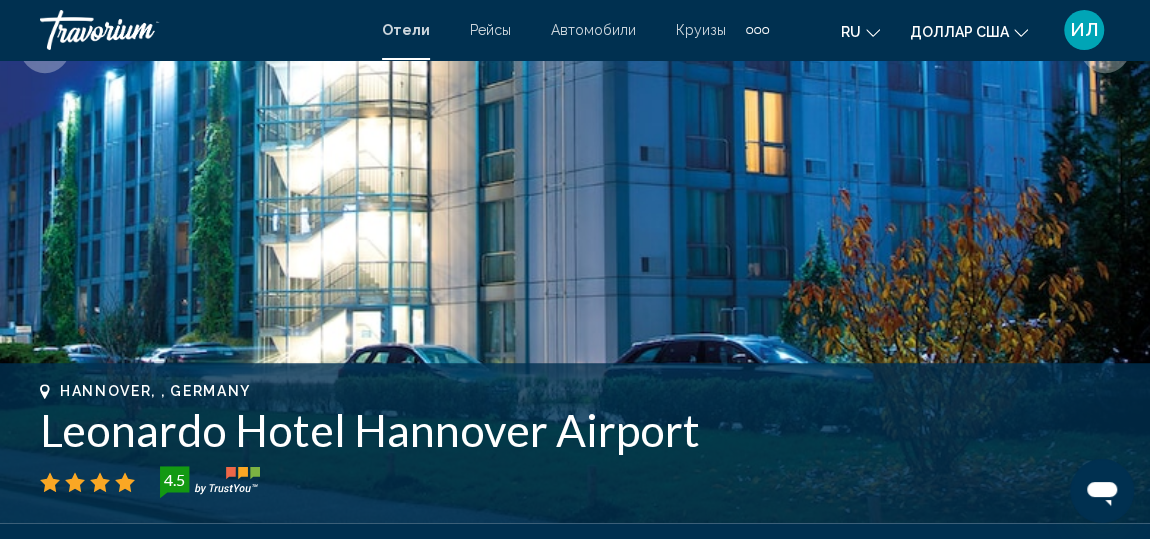 scroll, scrollTop: 265, scrollLeft: 0, axis: vertical 